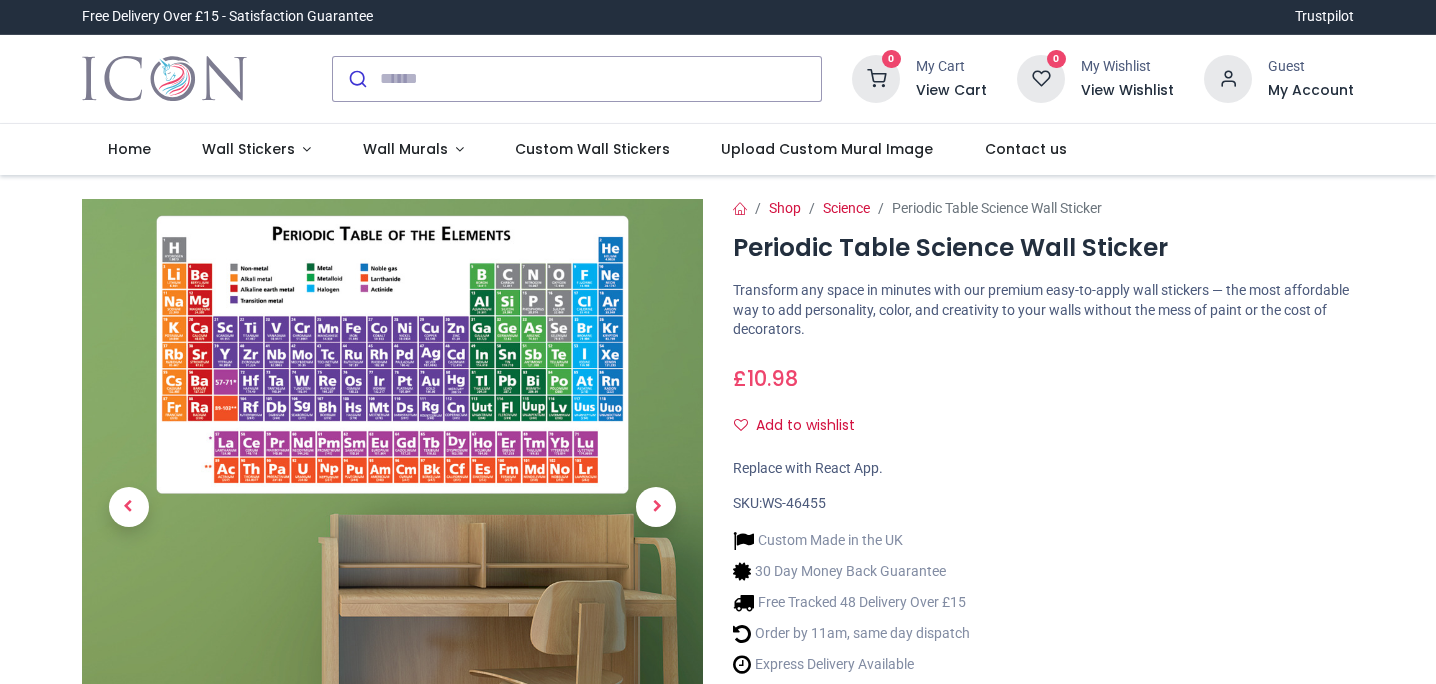 type on "**********" 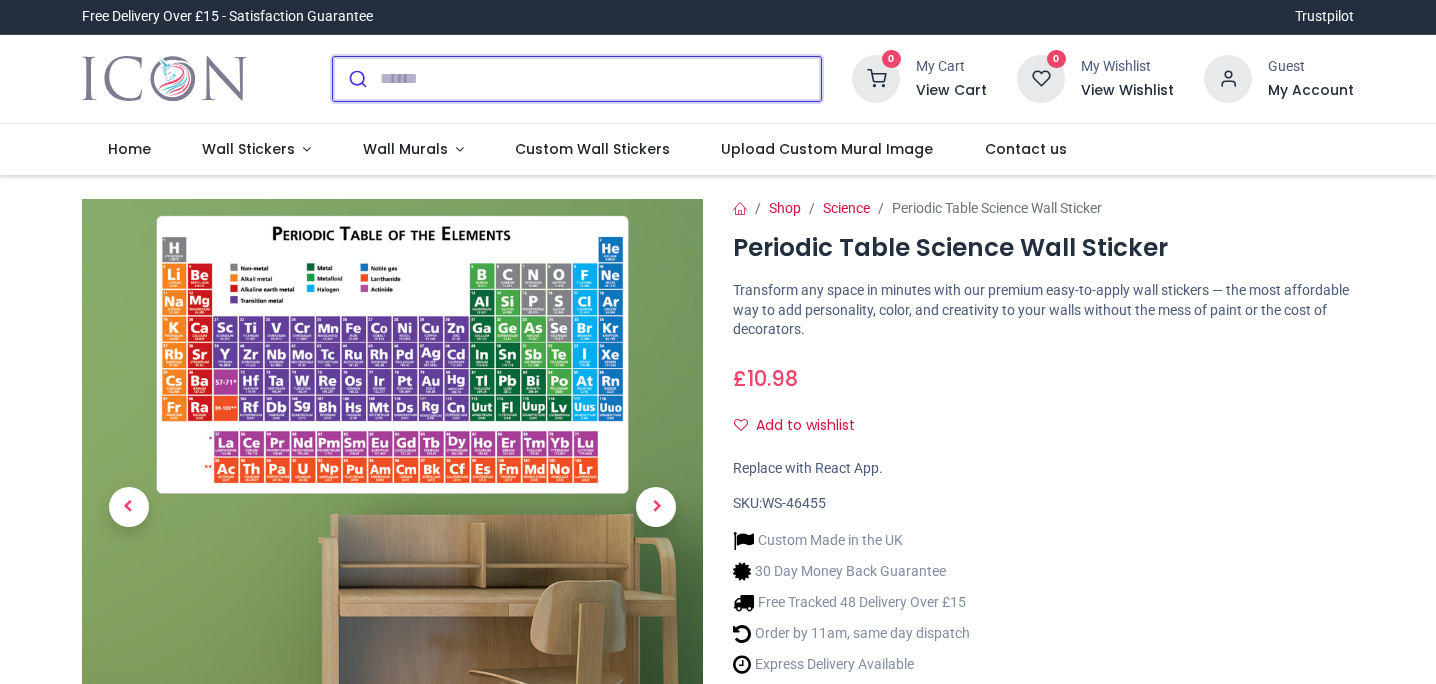 scroll, scrollTop: 0, scrollLeft: 0, axis: both 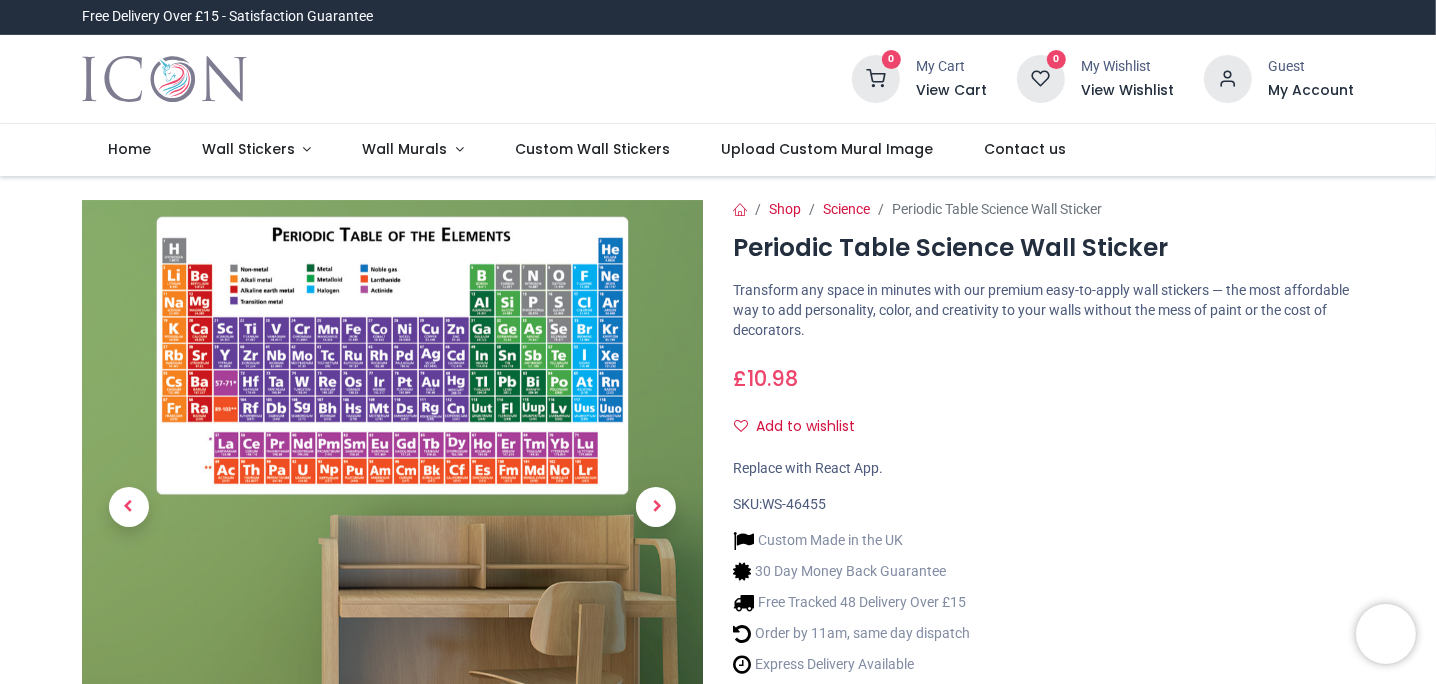 type 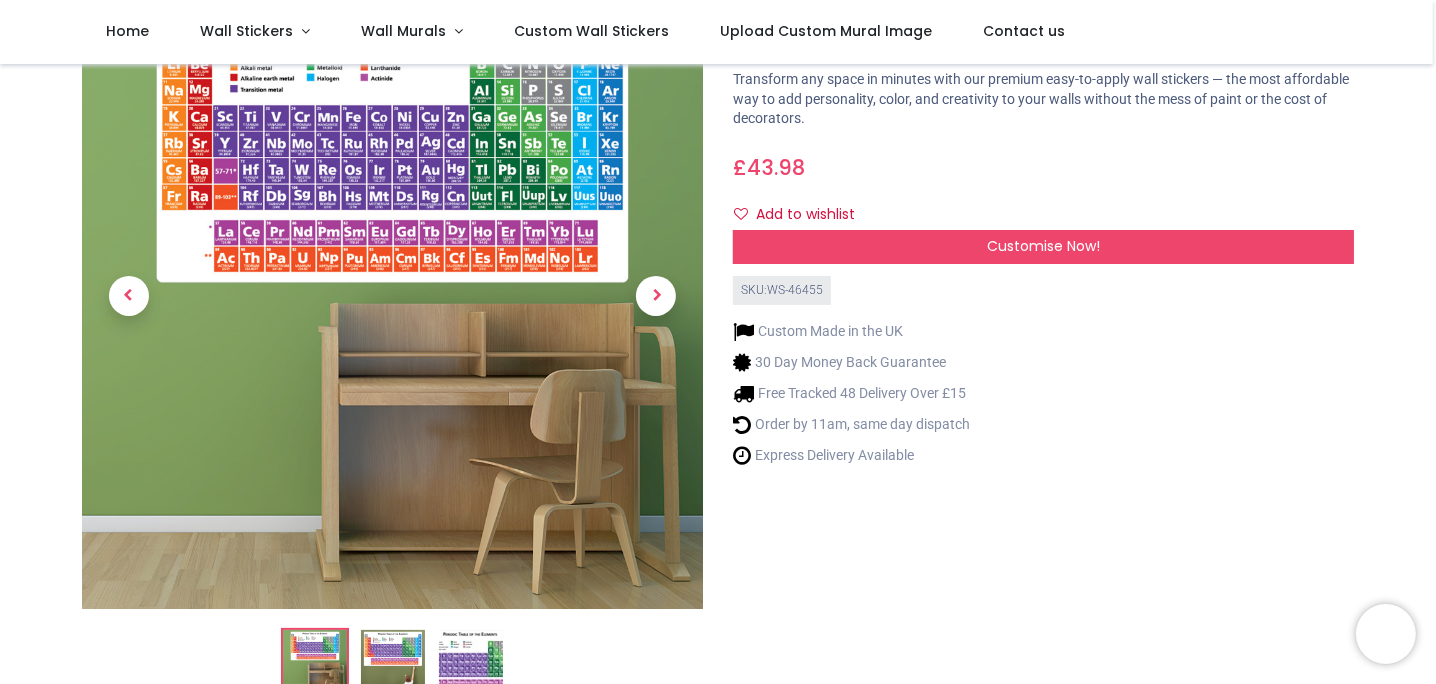 scroll, scrollTop: 0, scrollLeft: 0, axis: both 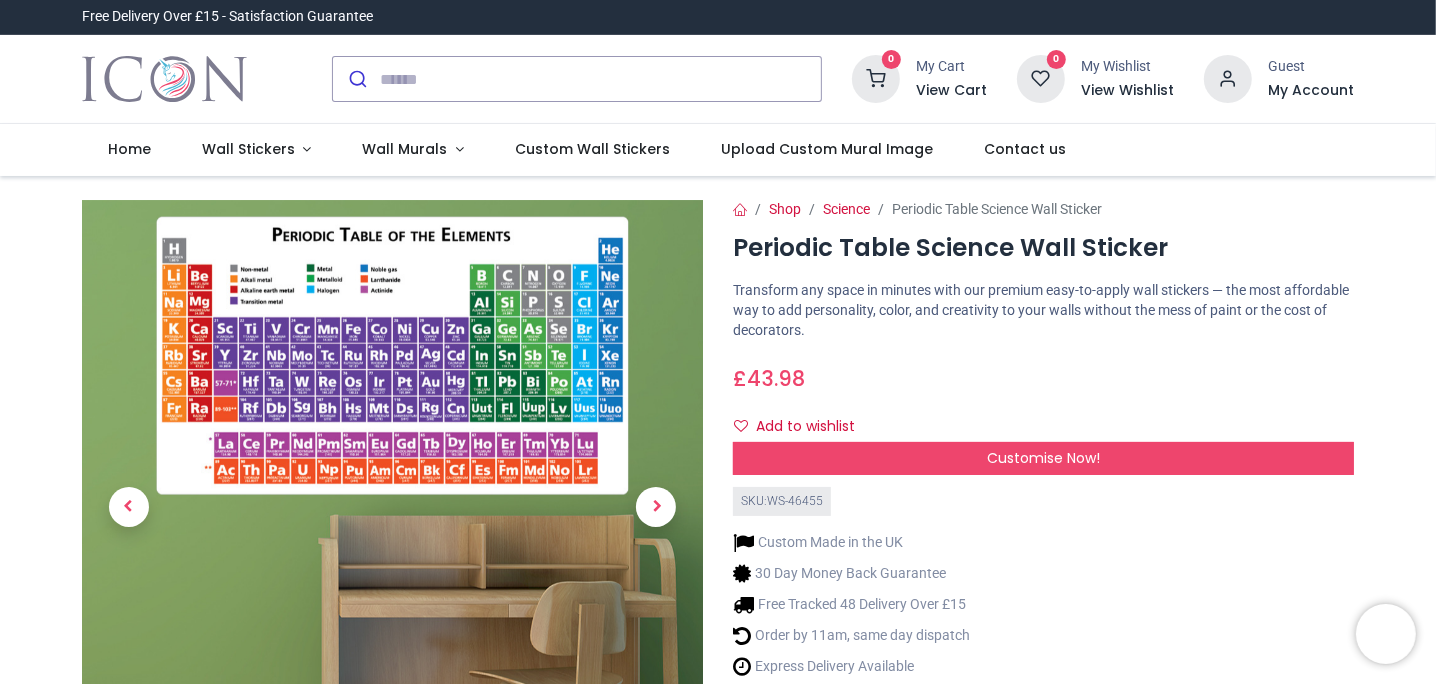 click at bounding box center (1228, 79) 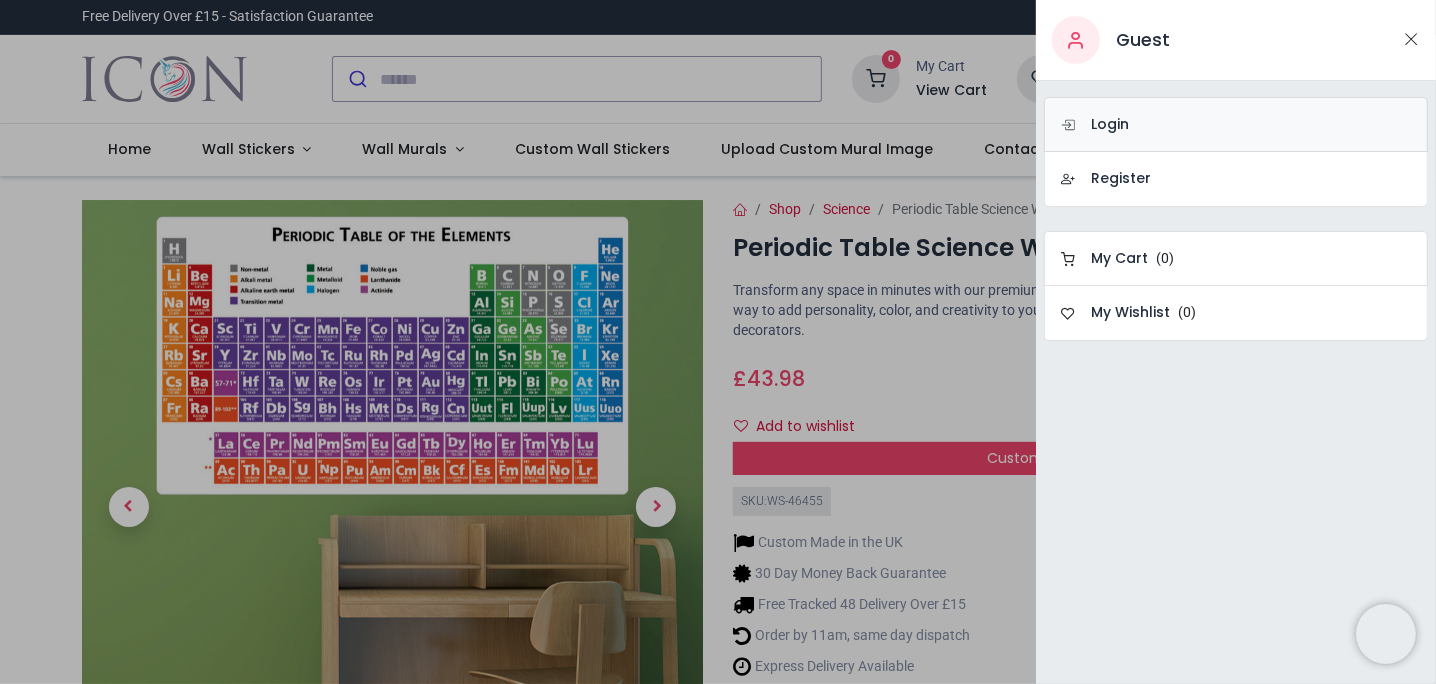 click on "Login" at bounding box center [1236, 124] 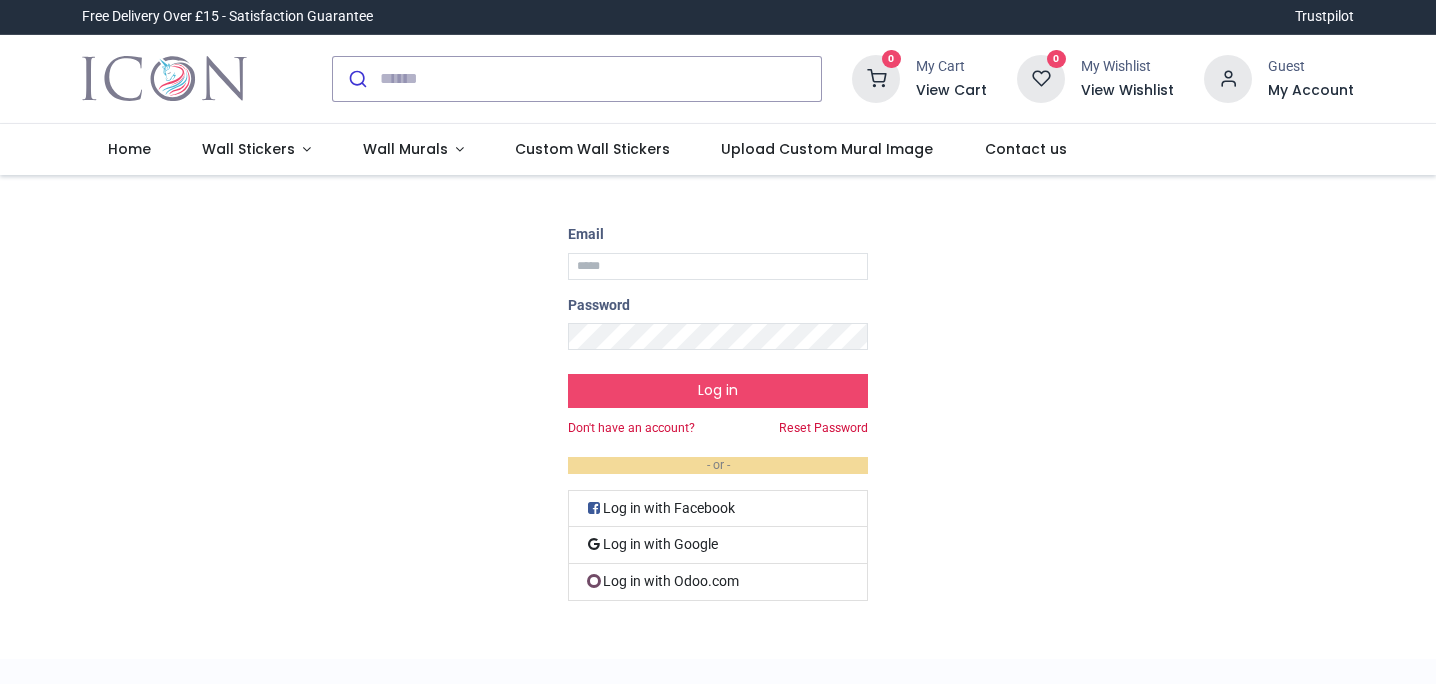 scroll, scrollTop: 0, scrollLeft: 0, axis: both 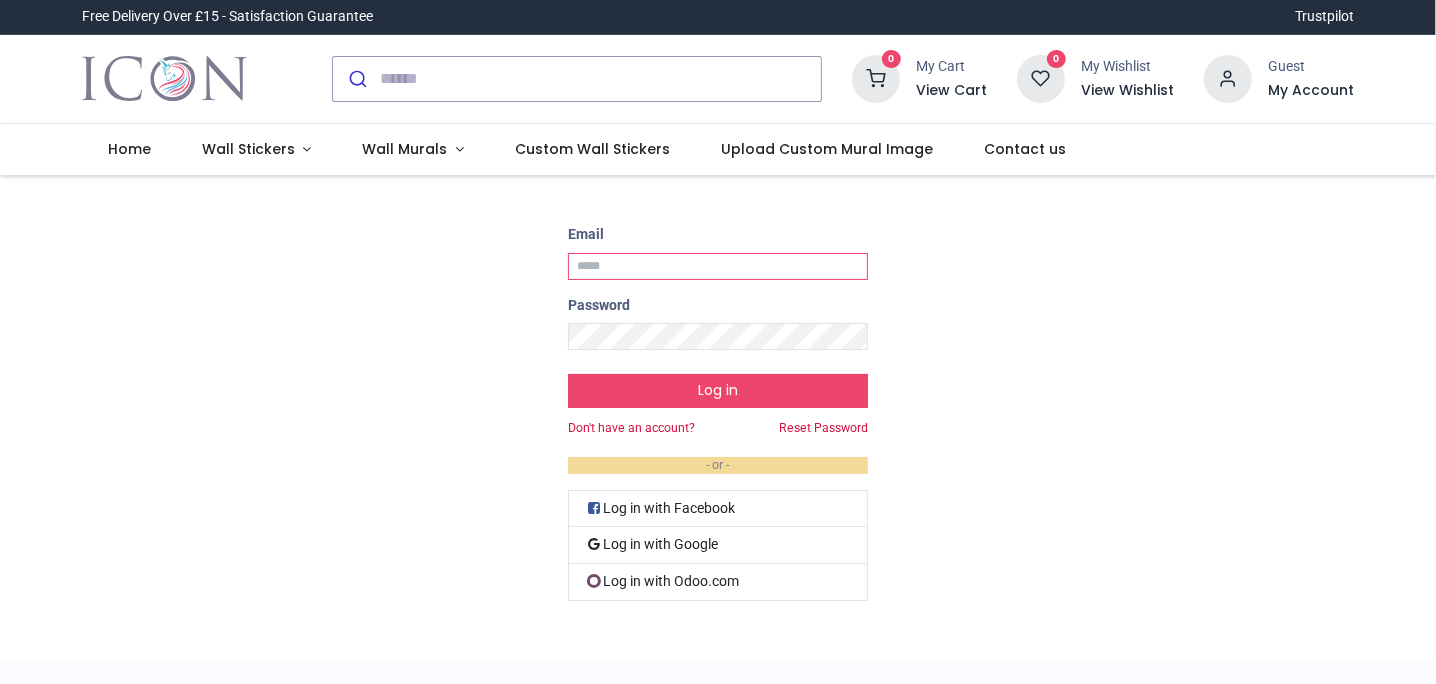 type on "**********" 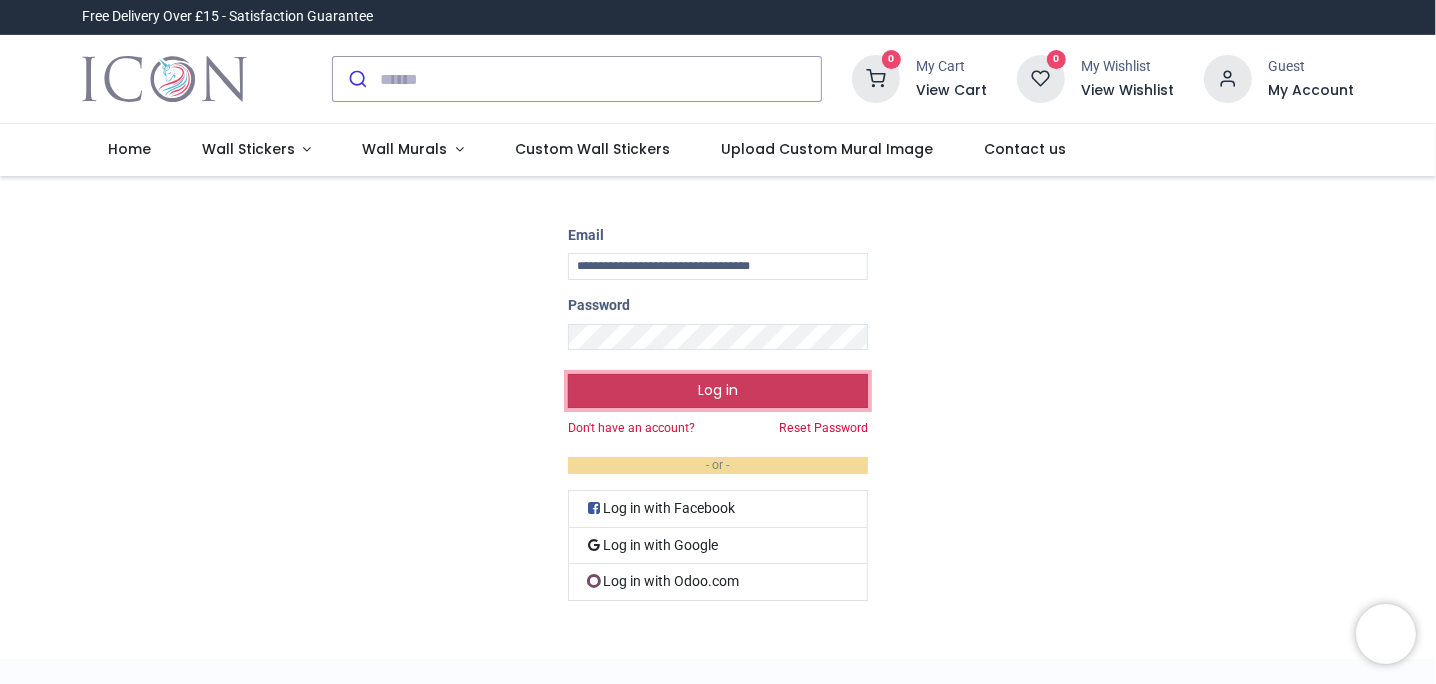 click on "Log in" at bounding box center [718, 391] 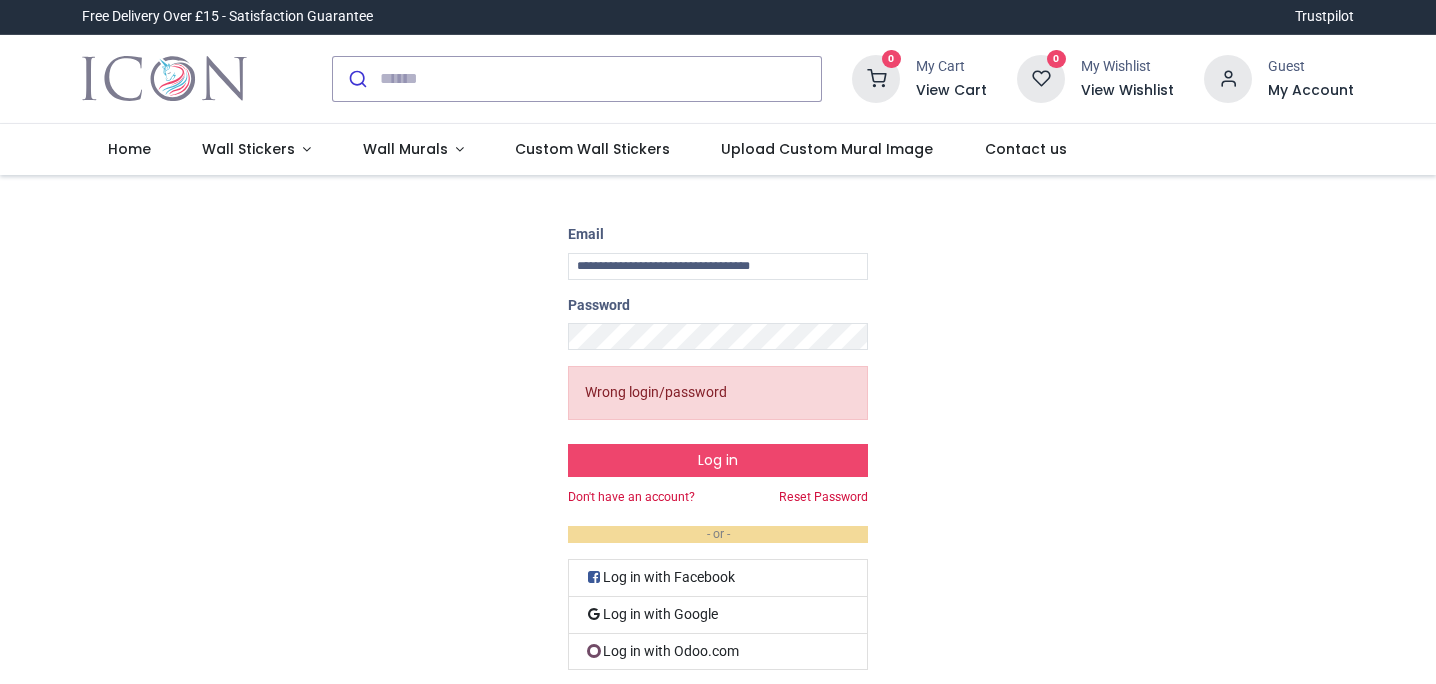 scroll, scrollTop: 0, scrollLeft: 0, axis: both 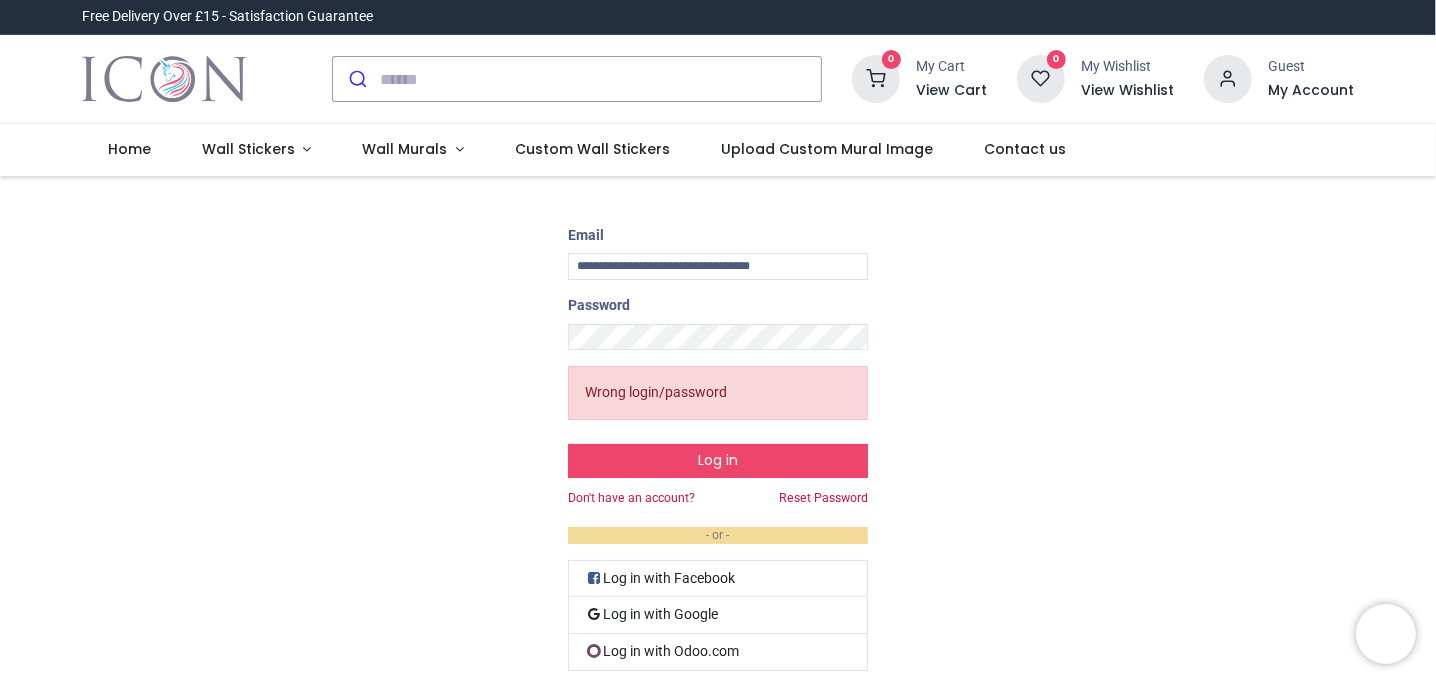 click on "Wrong login/password" at bounding box center (718, 393) 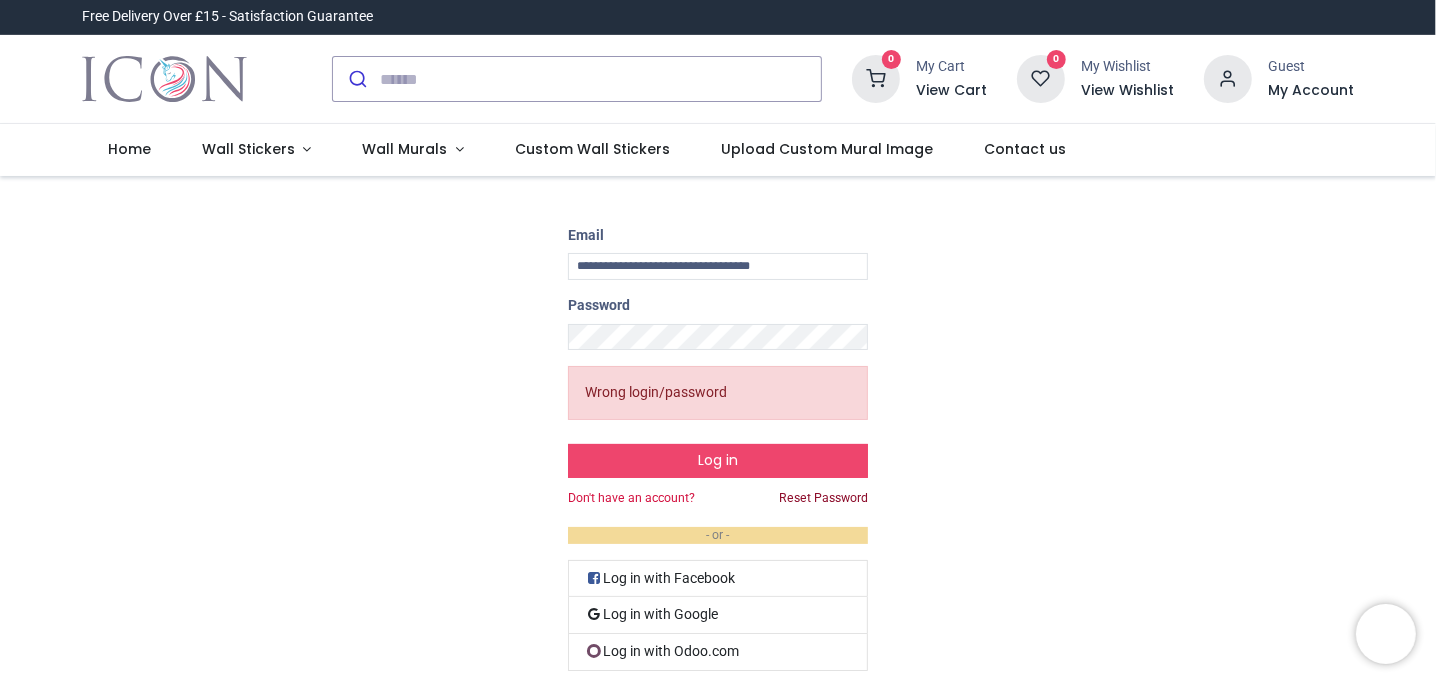 click on "Reset Password" at bounding box center [823, 498] 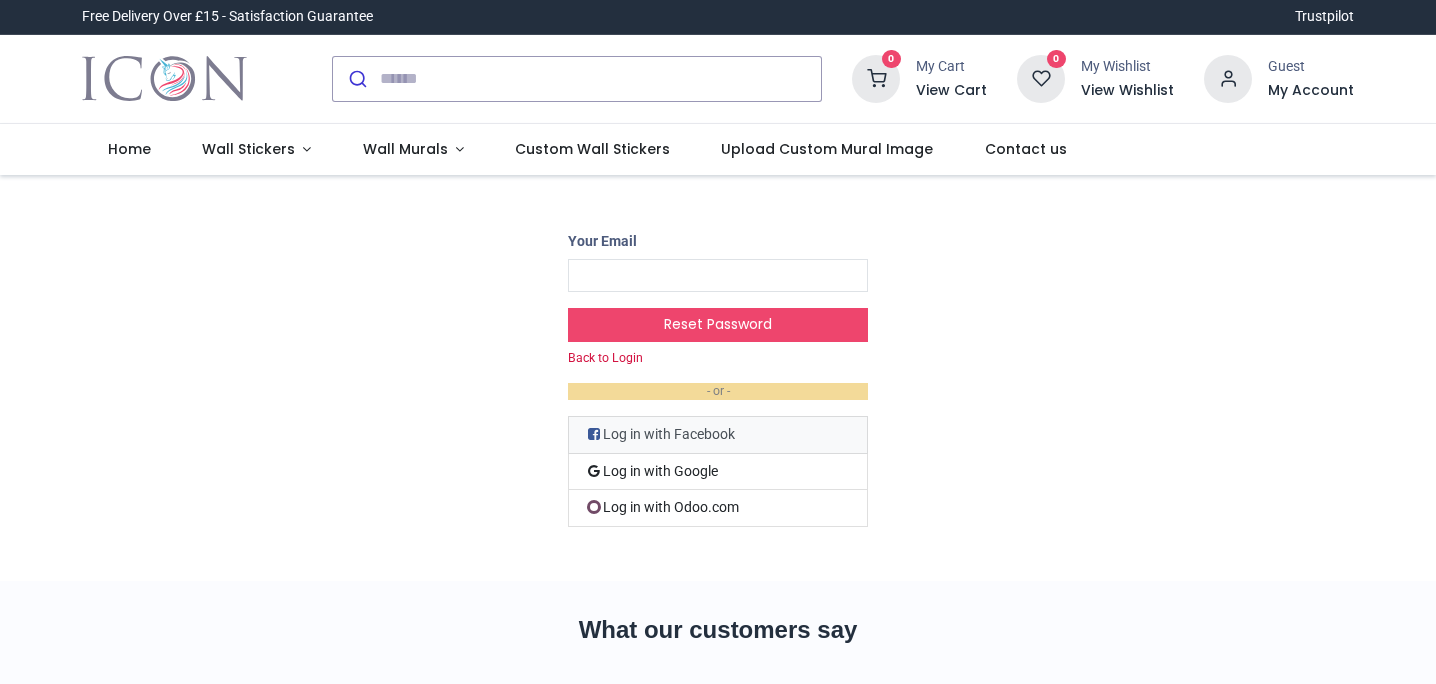scroll, scrollTop: 0, scrollLeft: 0, axis: both 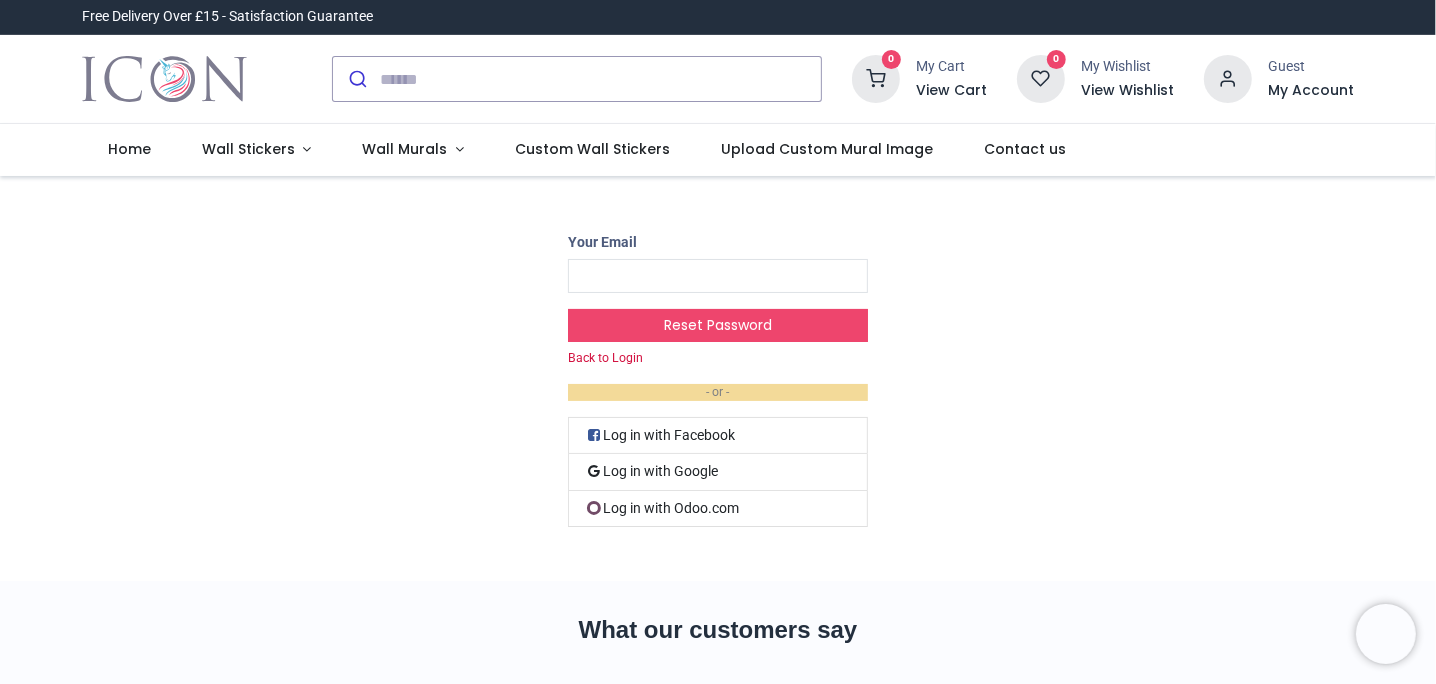 type on "**********" 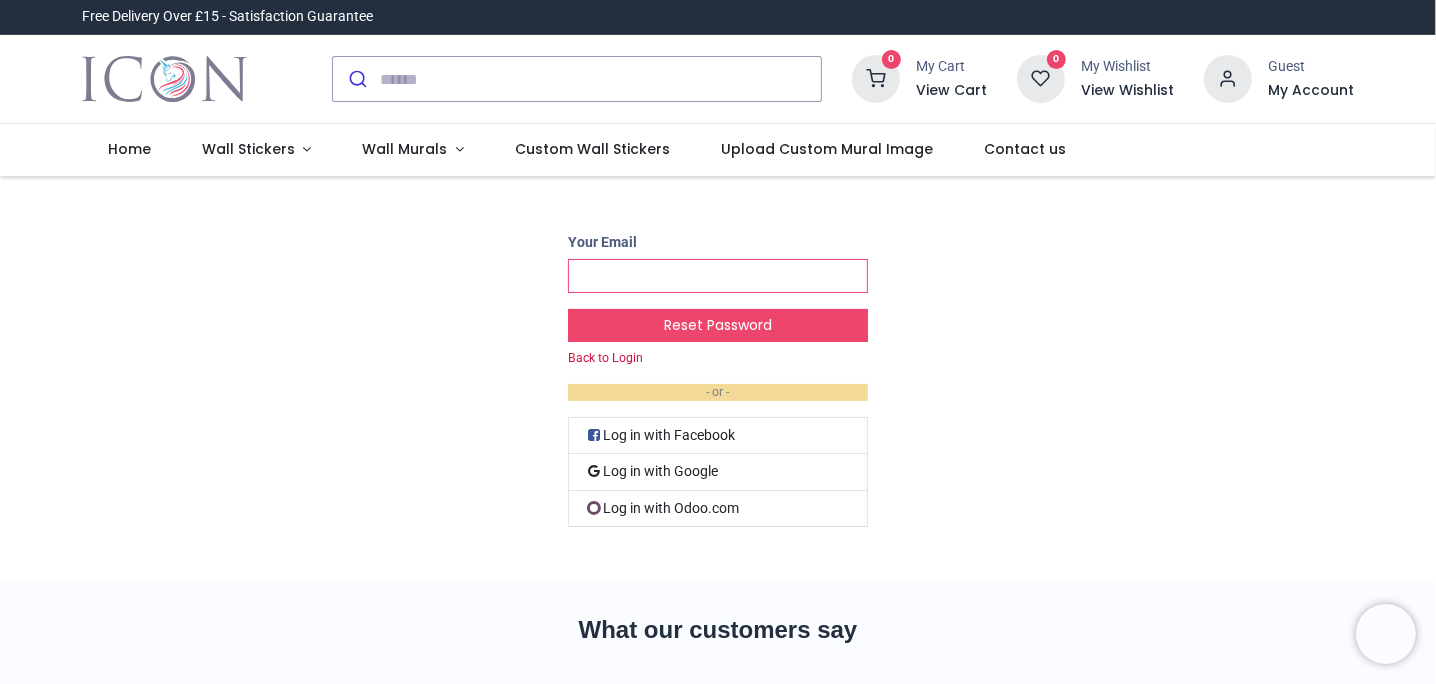 click on "Your Email" at bounding box center [718, 276] 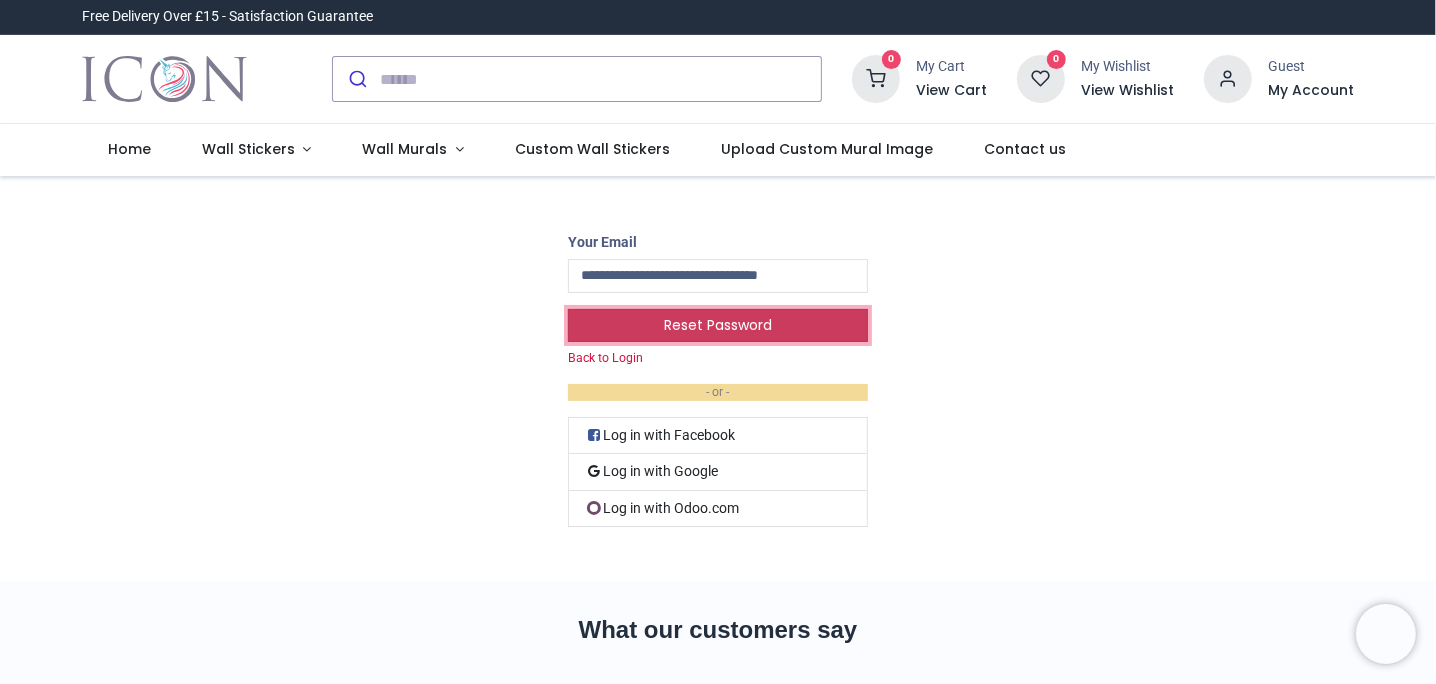 click on "Reset Password" at bounding box center [718, 326] 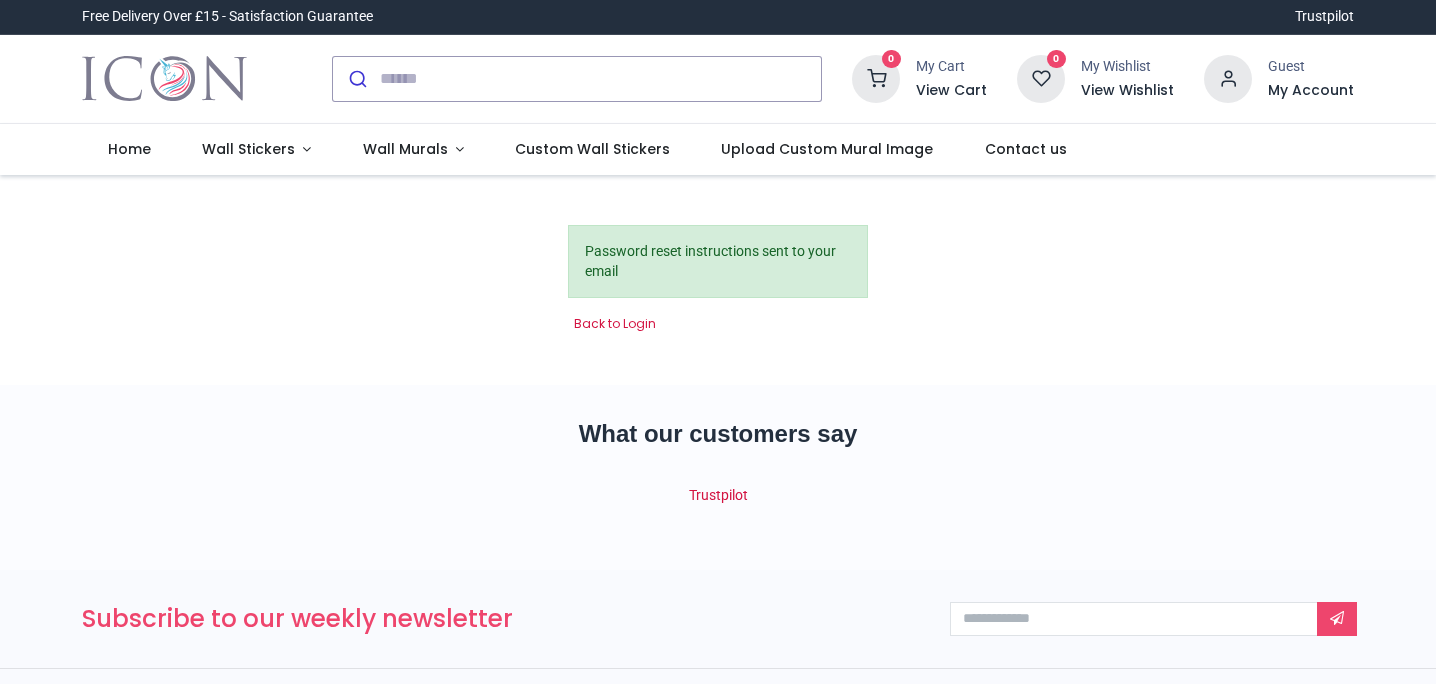 scroll, scrollTop: 0, scrollLeft: 0, axis: both 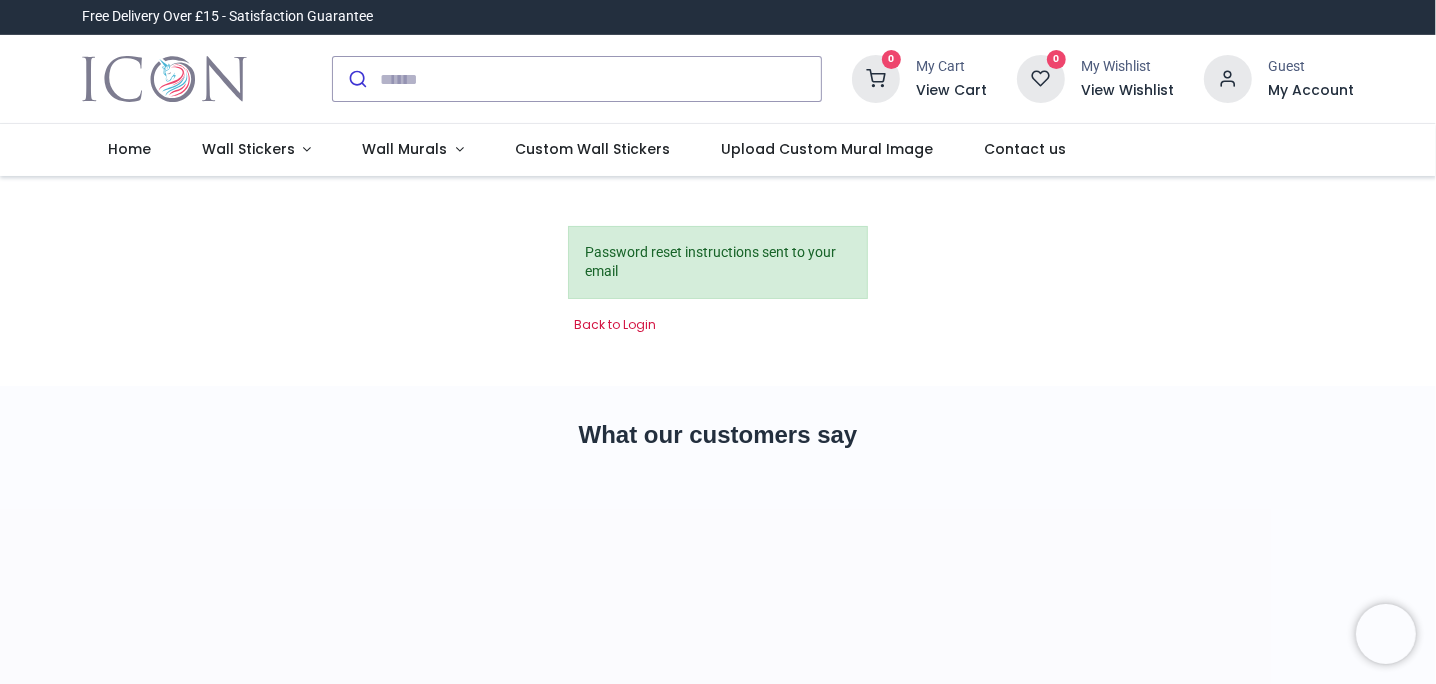 type on "**********" 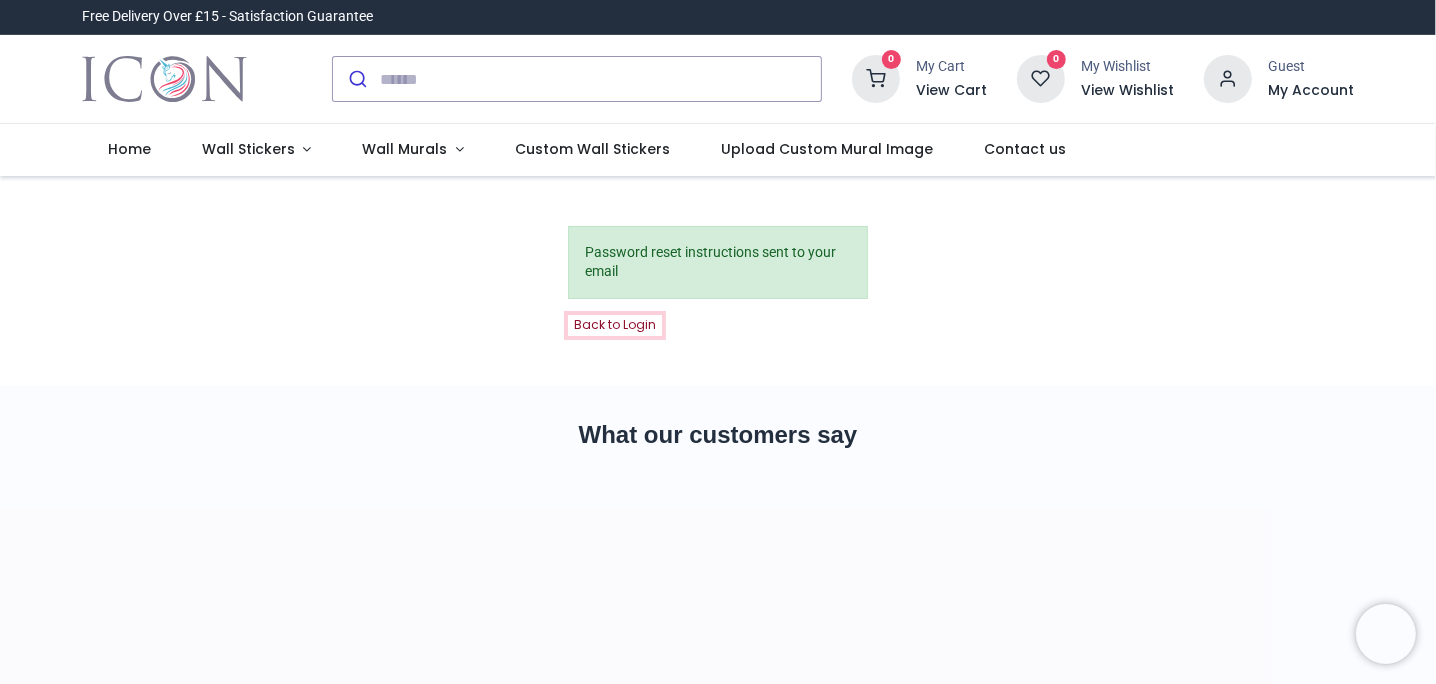 click on "Back to Login" at bounding box center (615, 325) 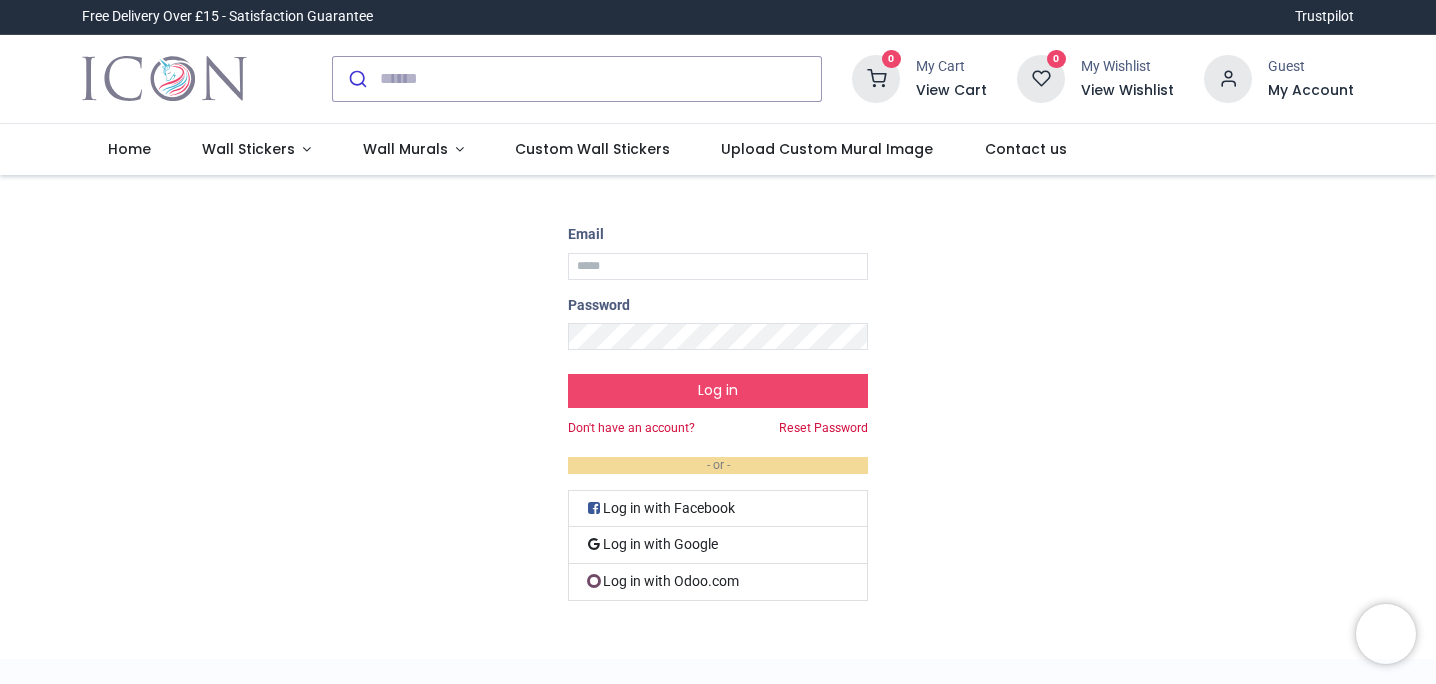 scroll, scrollTop: 0, scrollLeft: 0, axis: both 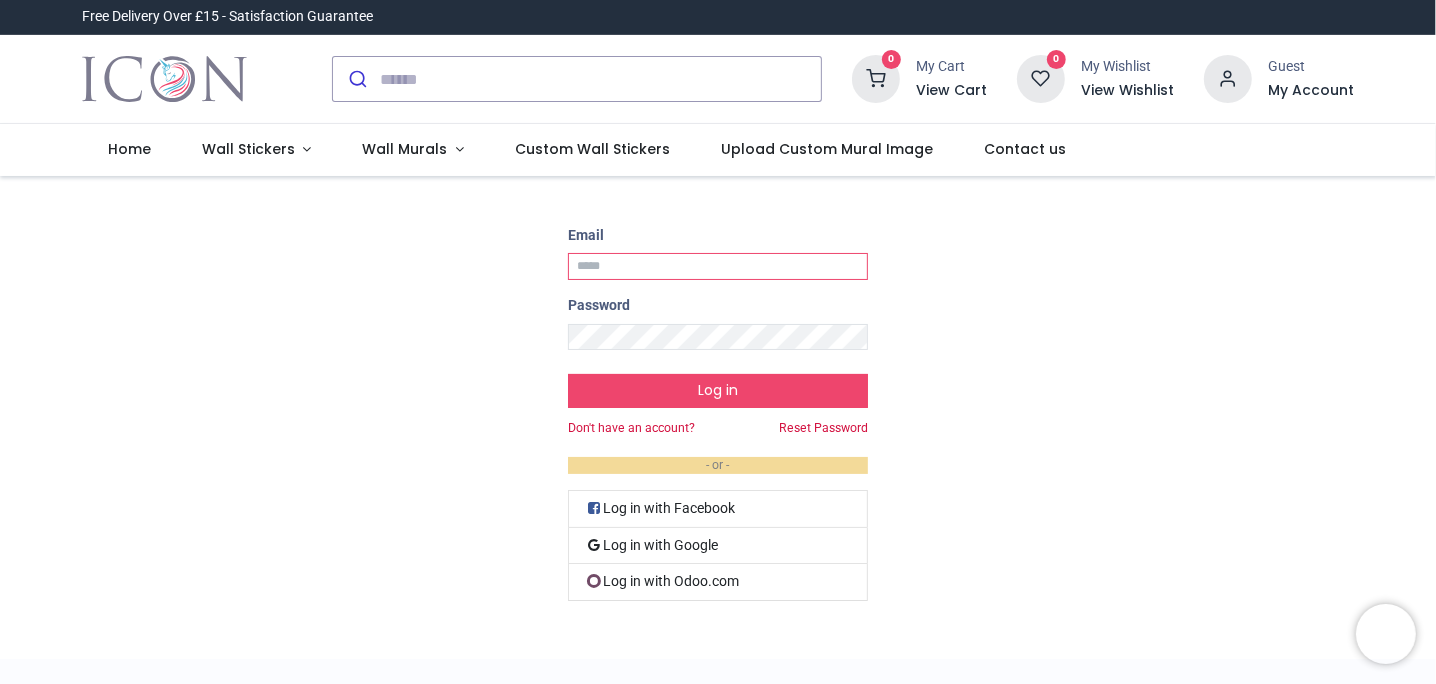 type on "**********" 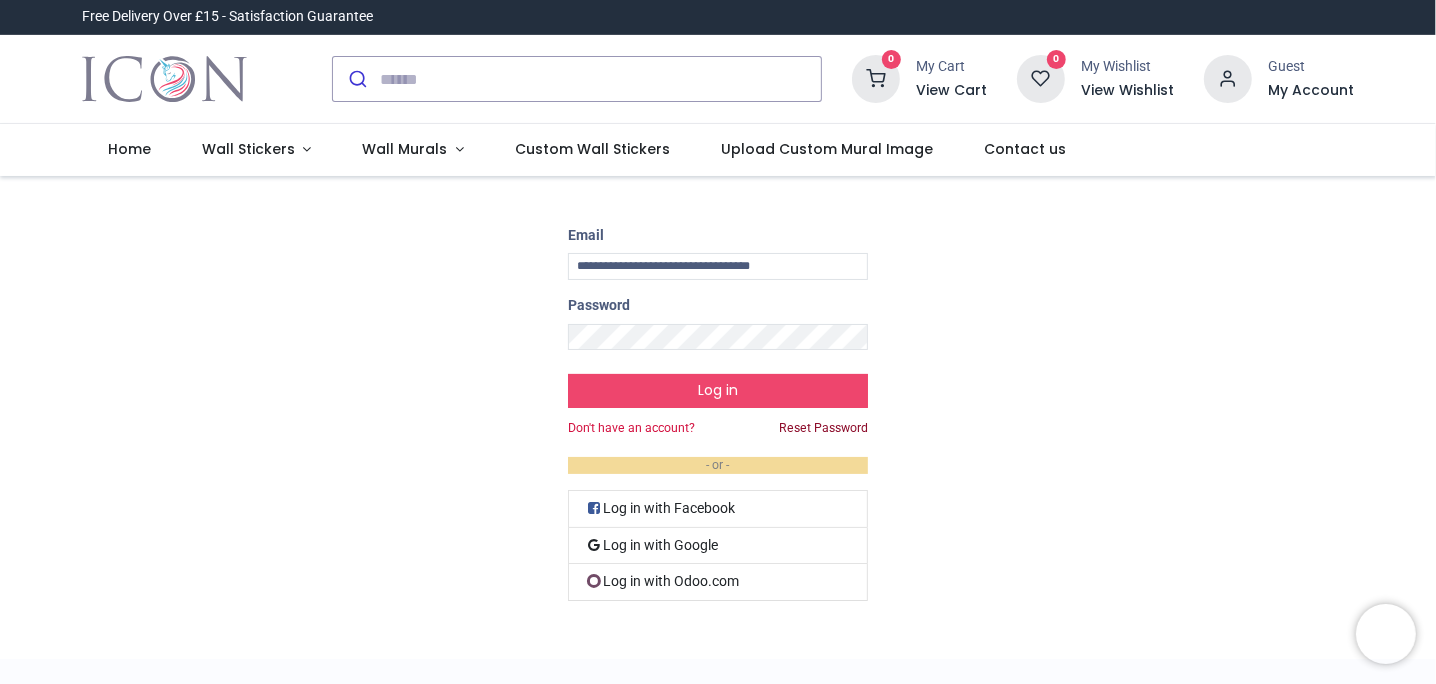 click on "Reset Password" at bounding box center [823, 428] 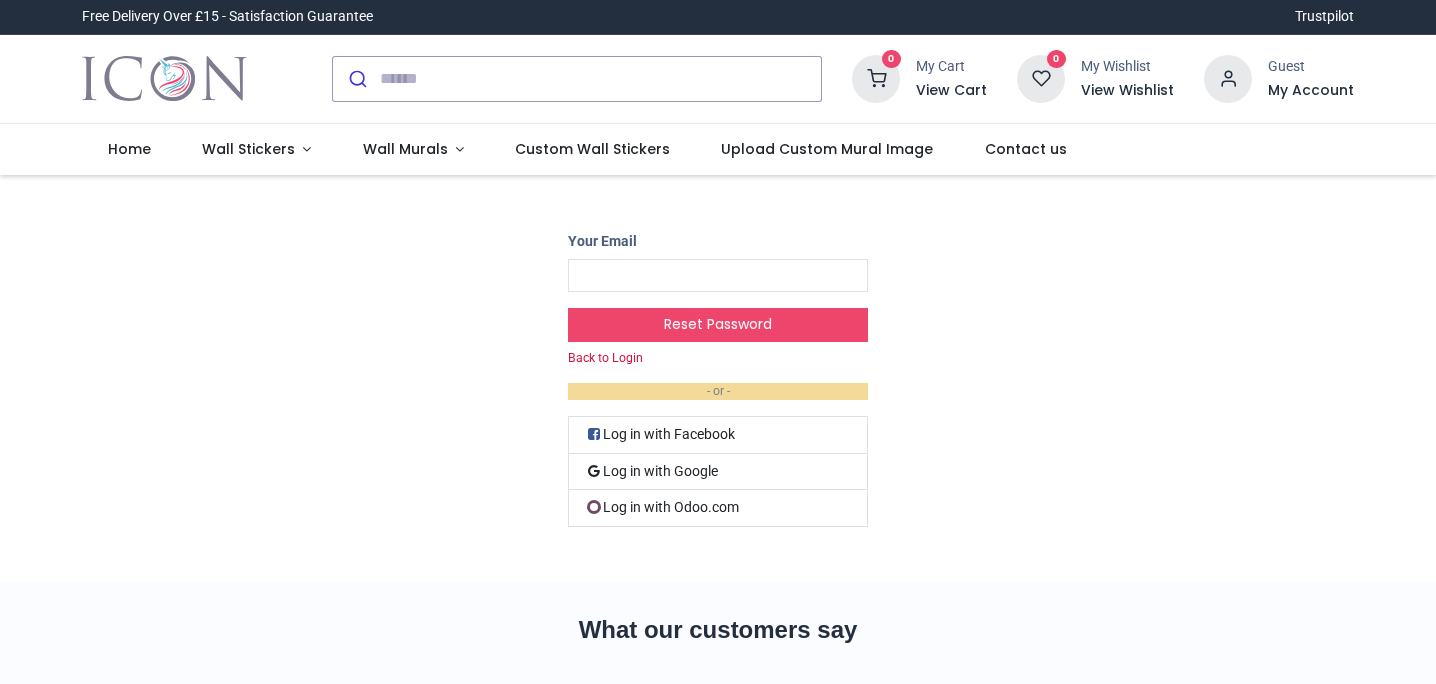scroll, scrollTop: 0, scrollLeft: 0, axis: both 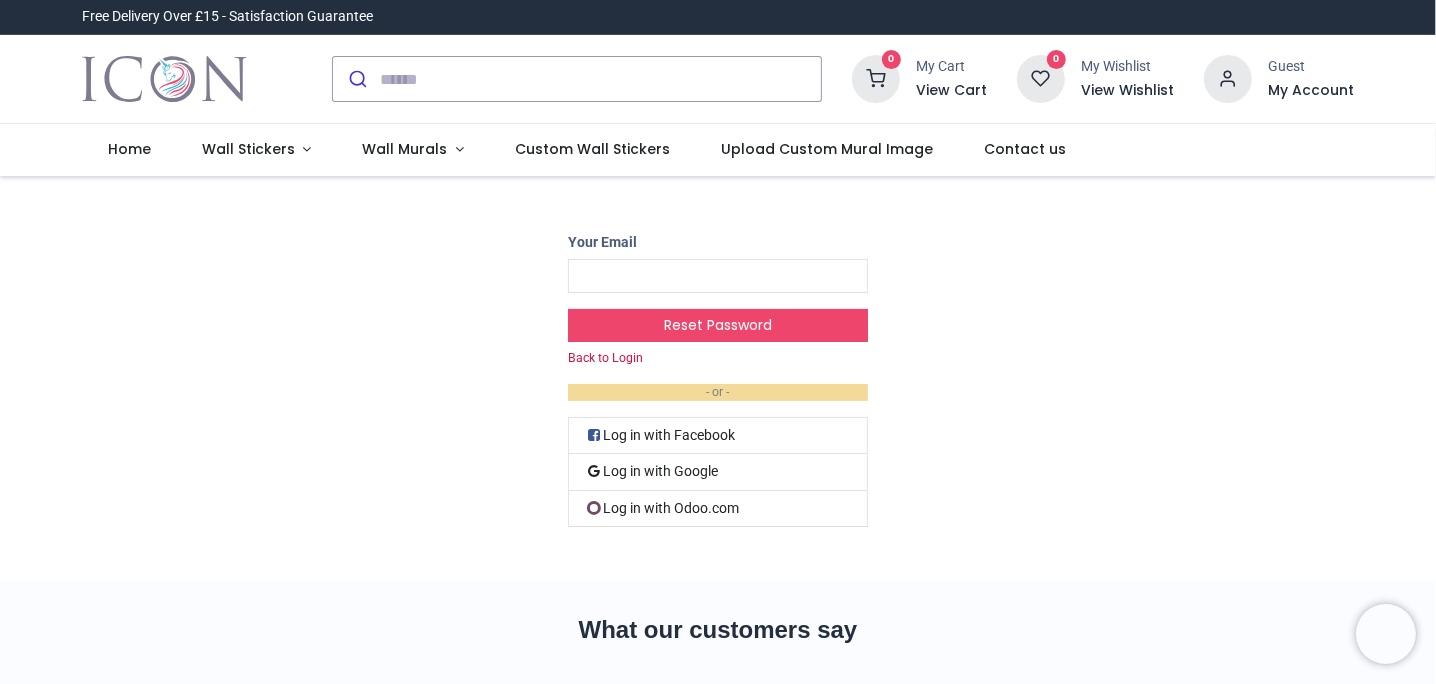 type on "**********" 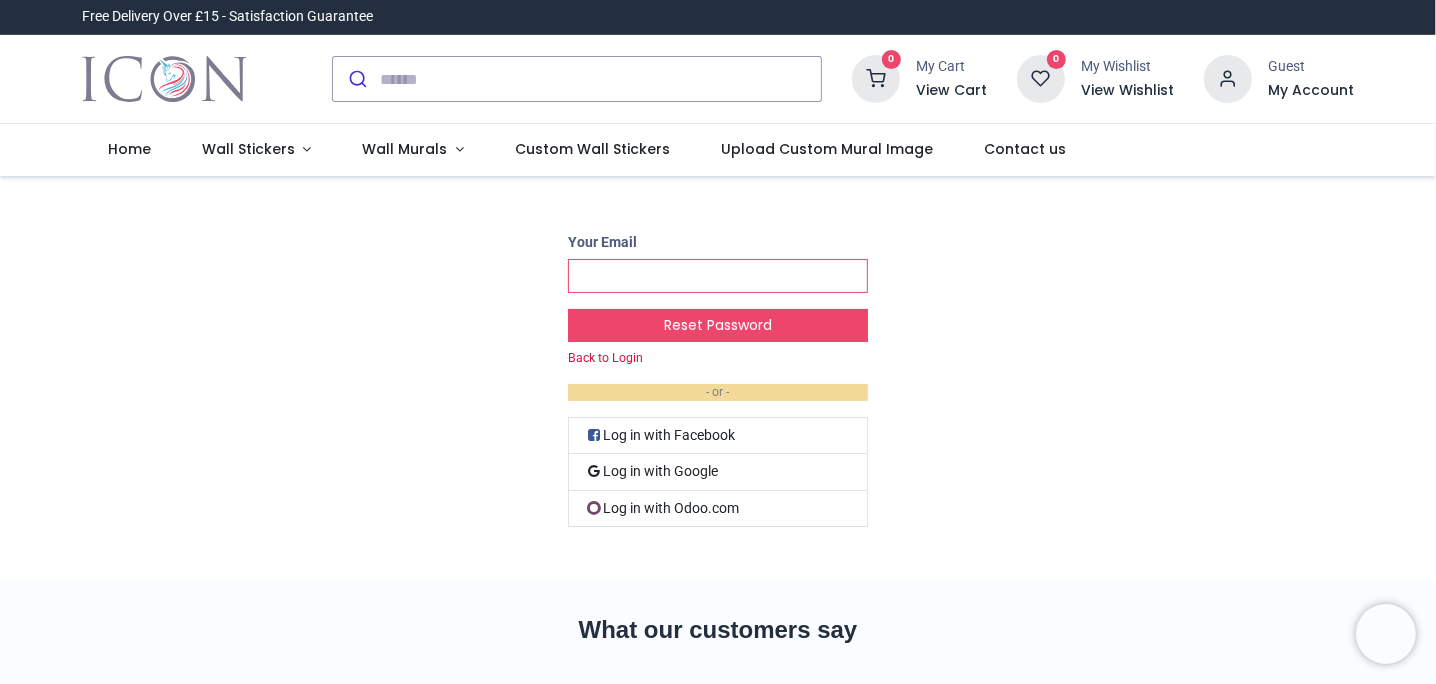 click on "Your Email" at bounding box center (718, 276) 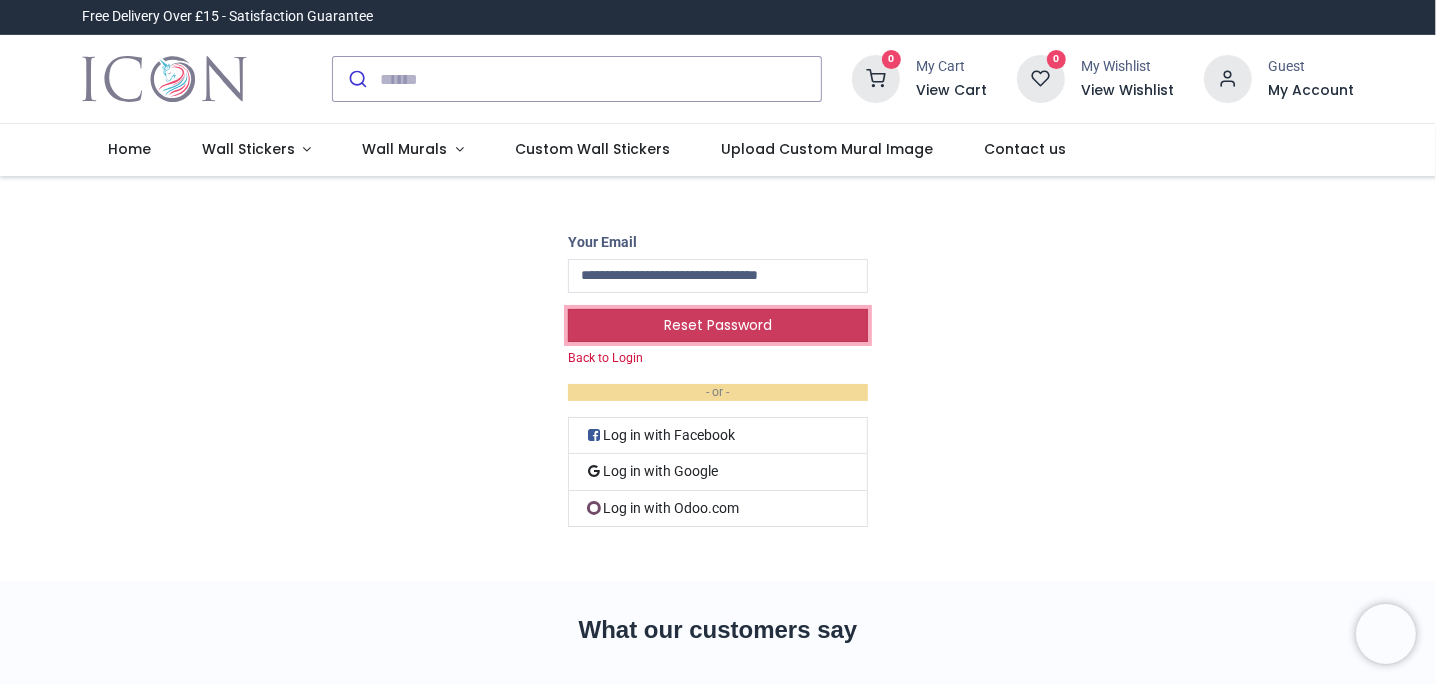 click on "Reset Password" at bounding box center (718, 326) 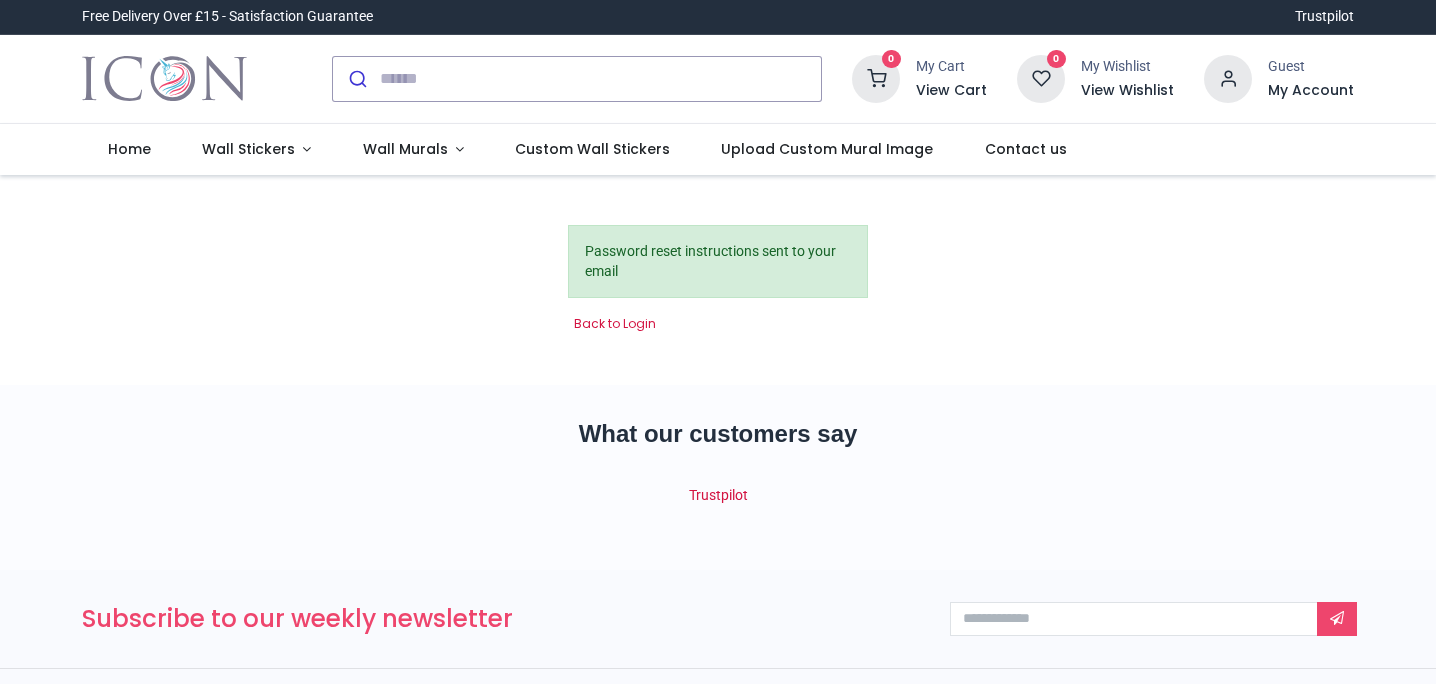 scroll, scrollTop: 0, scrollLeft: 0, axis: both 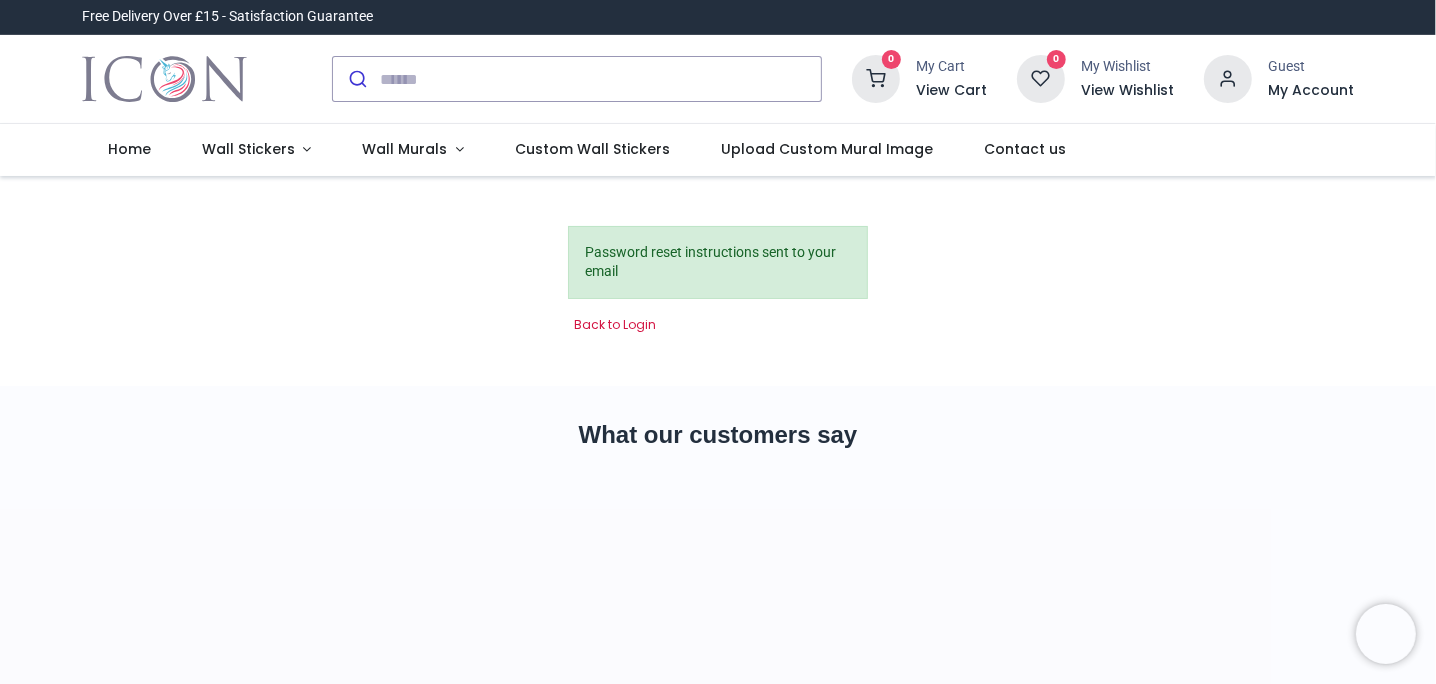 type on "**********" 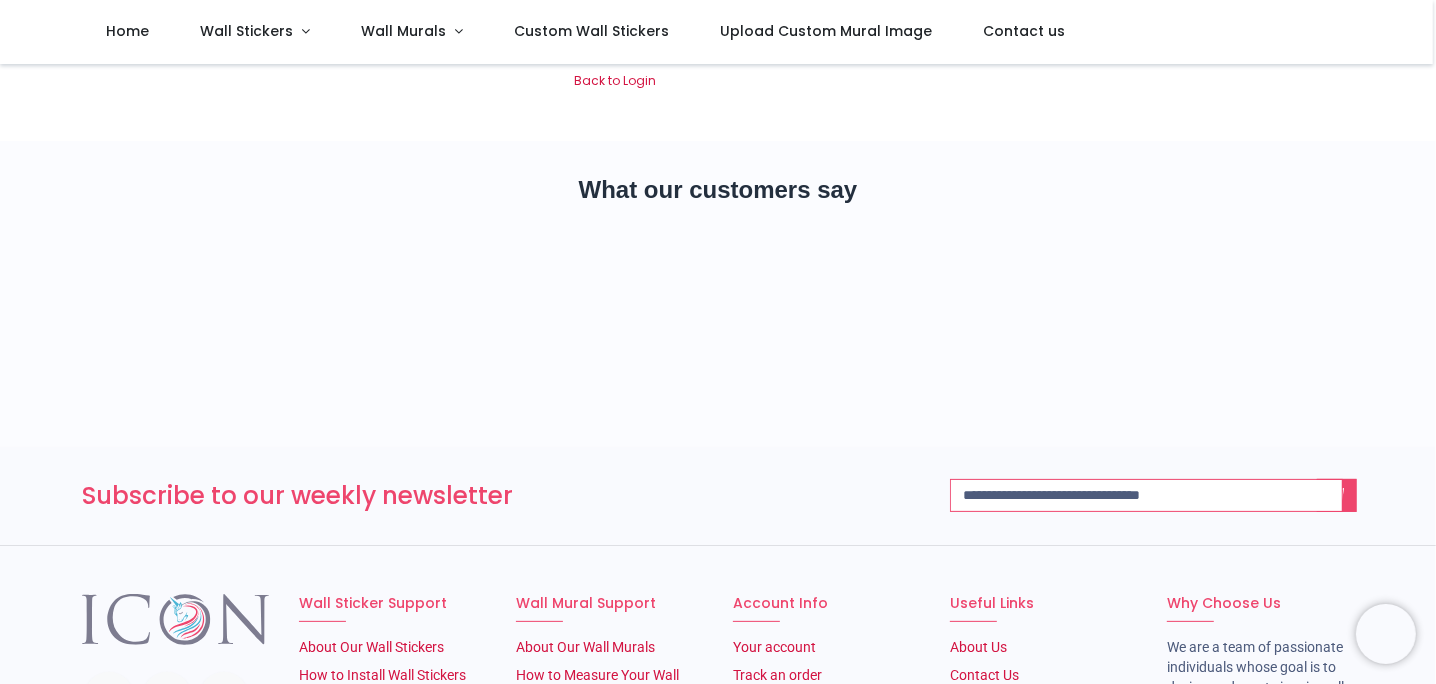 scroll, scrollTop: 0, scrollLeft: 0, axis: both 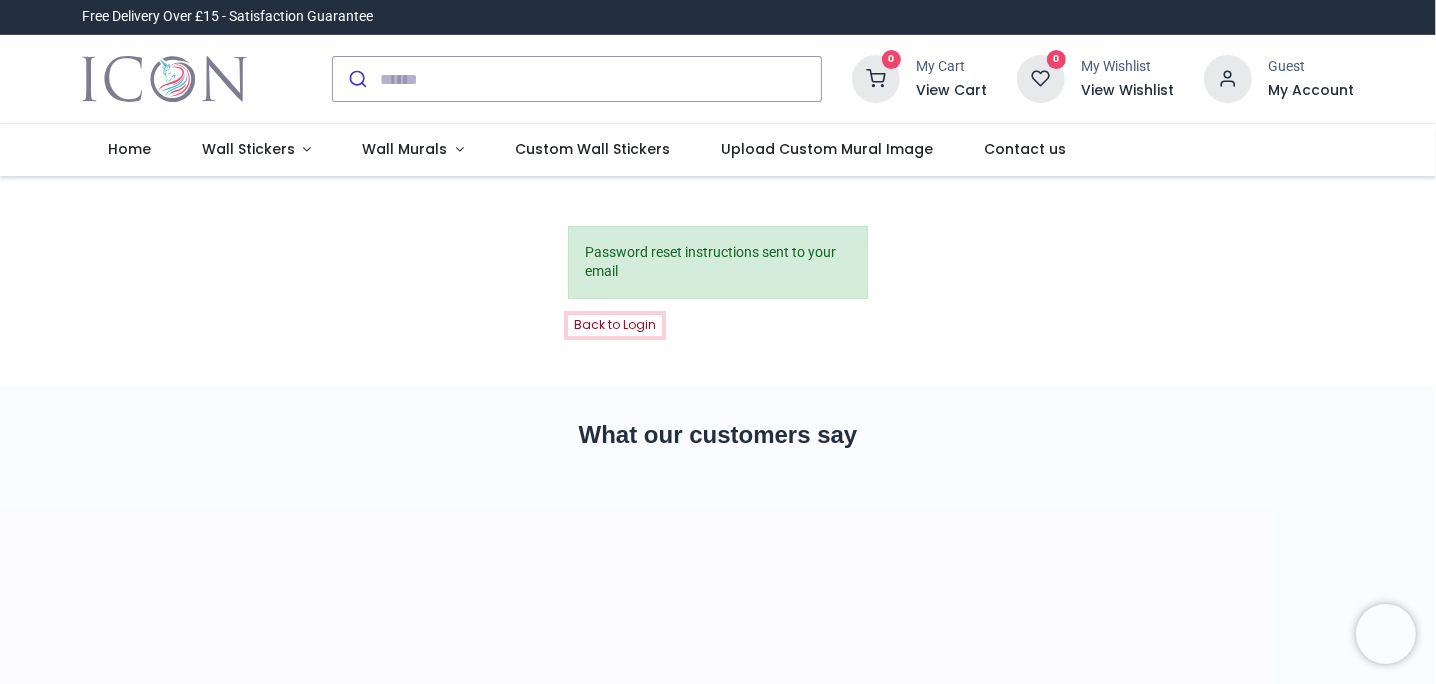 click on "Back to Login" at bounding box center [615, 325] 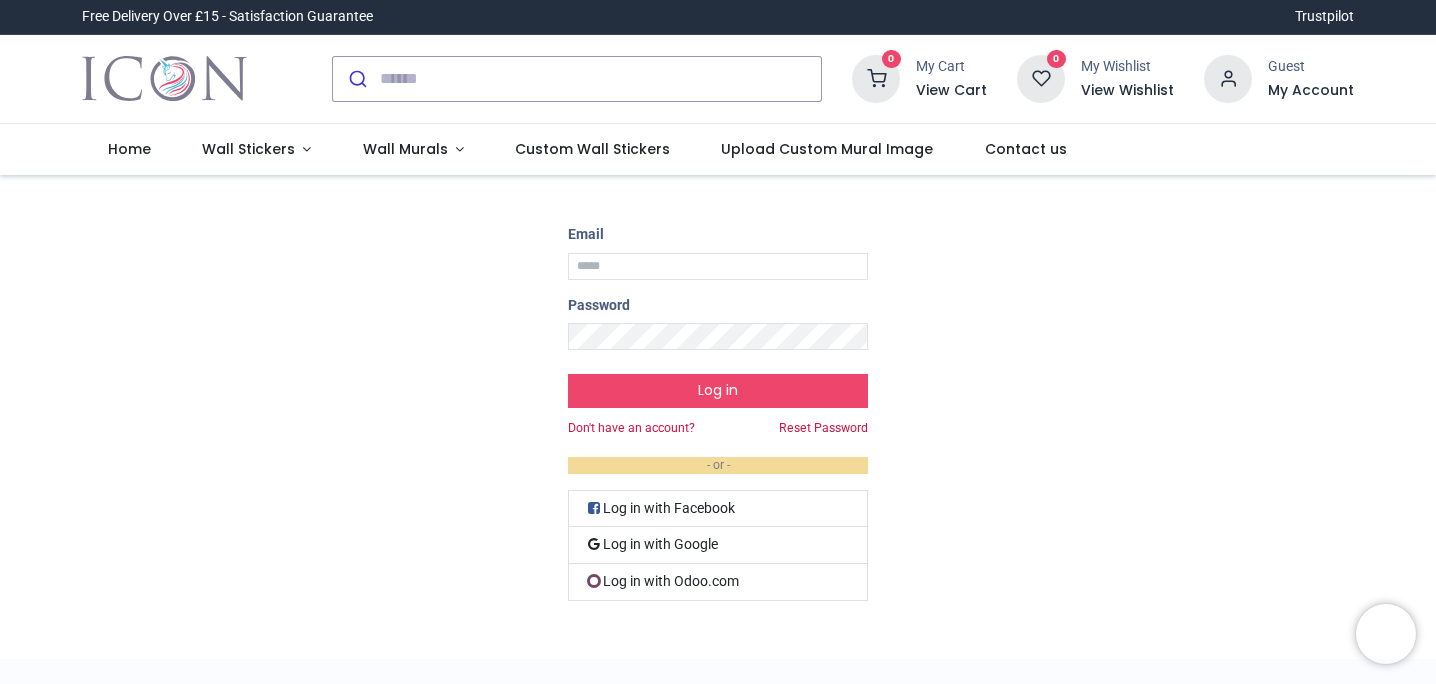 scroll, scrollTop: 0, scrollLeft: 0, axis: both 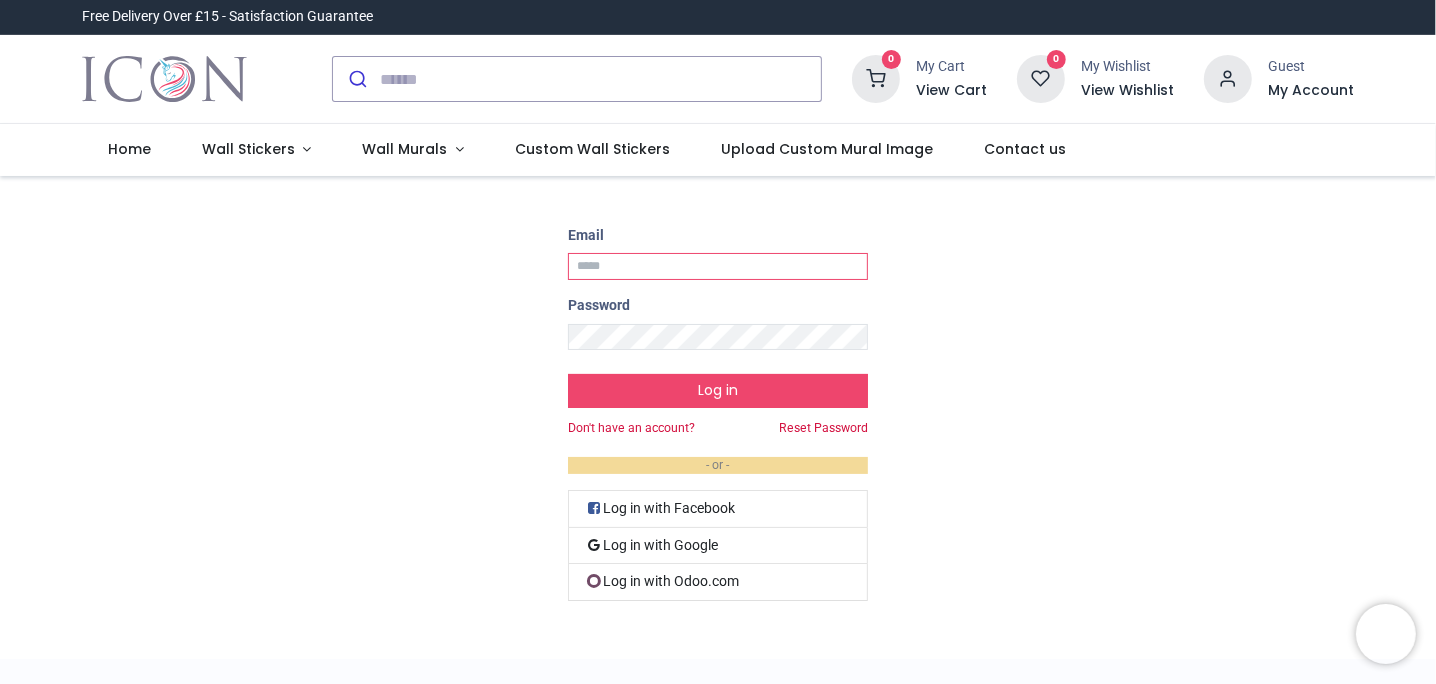 type on "**********" 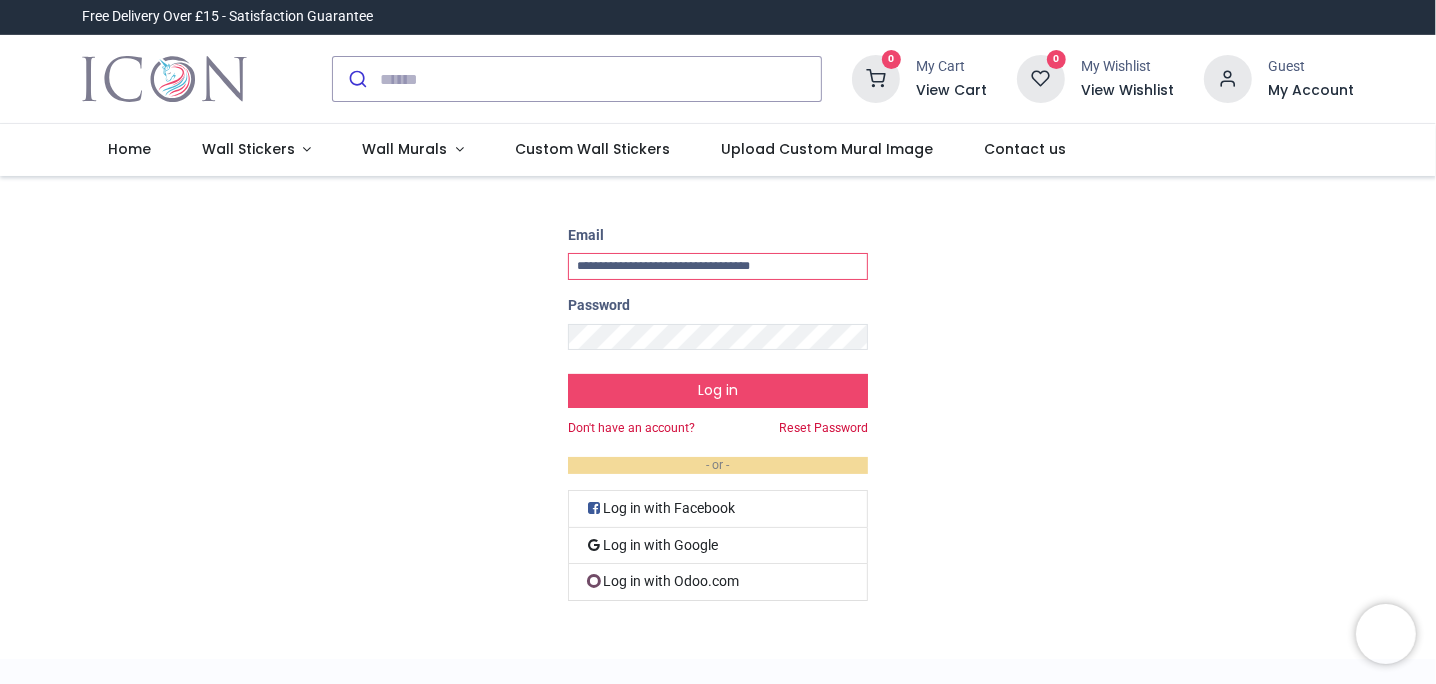 click on "**********" at bounding box center (718, 266) 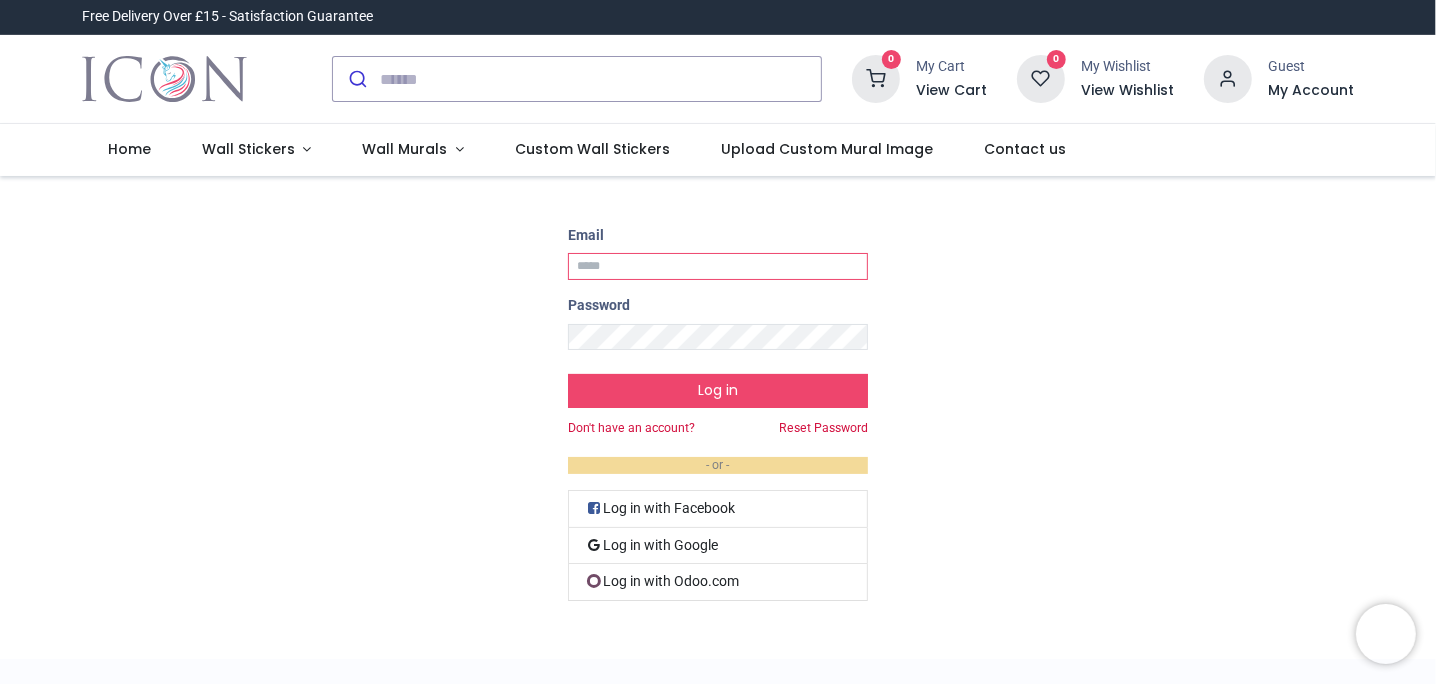 type 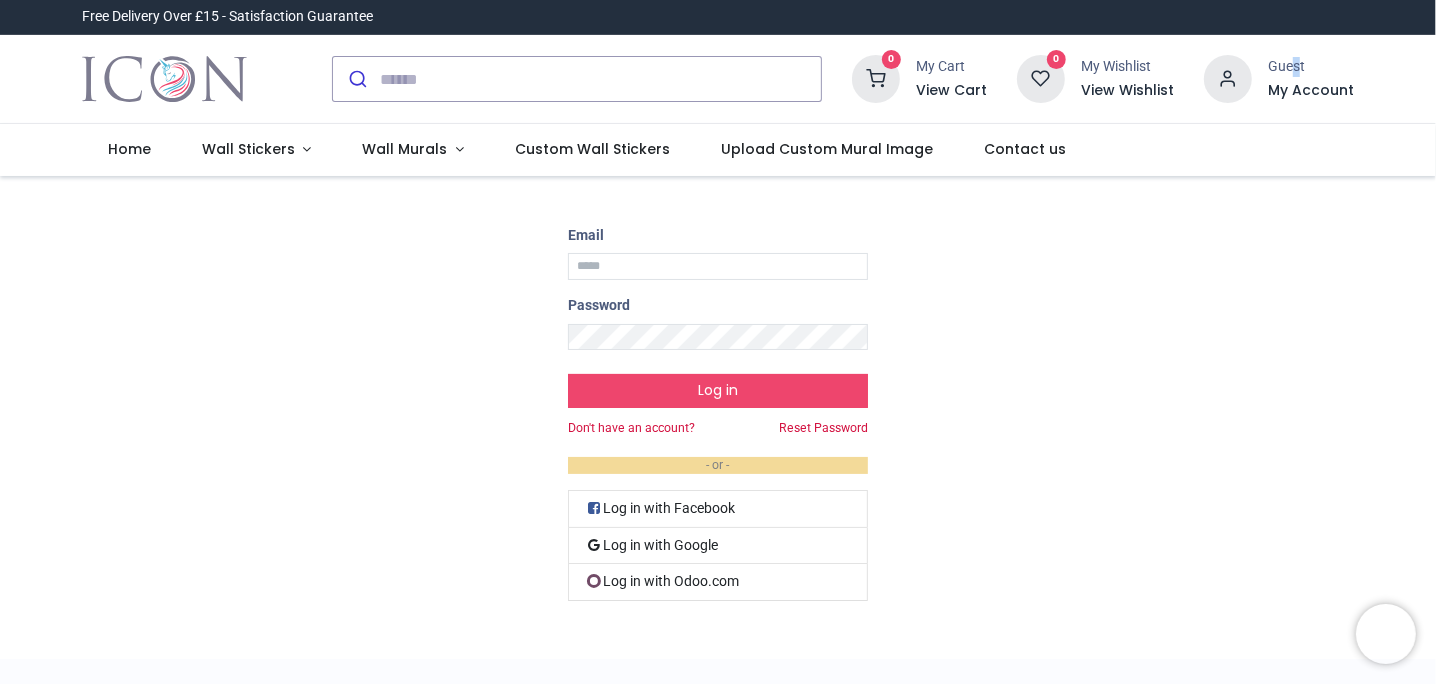 click on "Guest" at bounding box center [1311, 67] 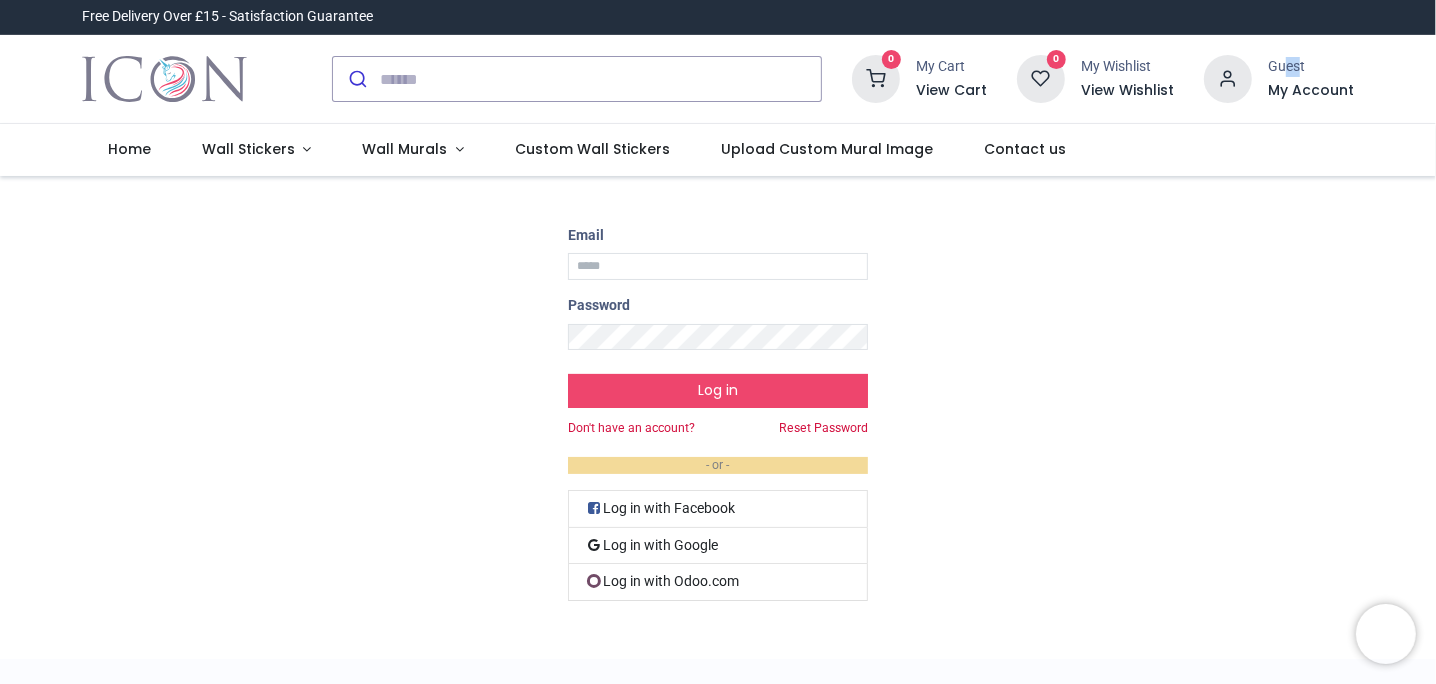 click at bounding box center (1228, 79) 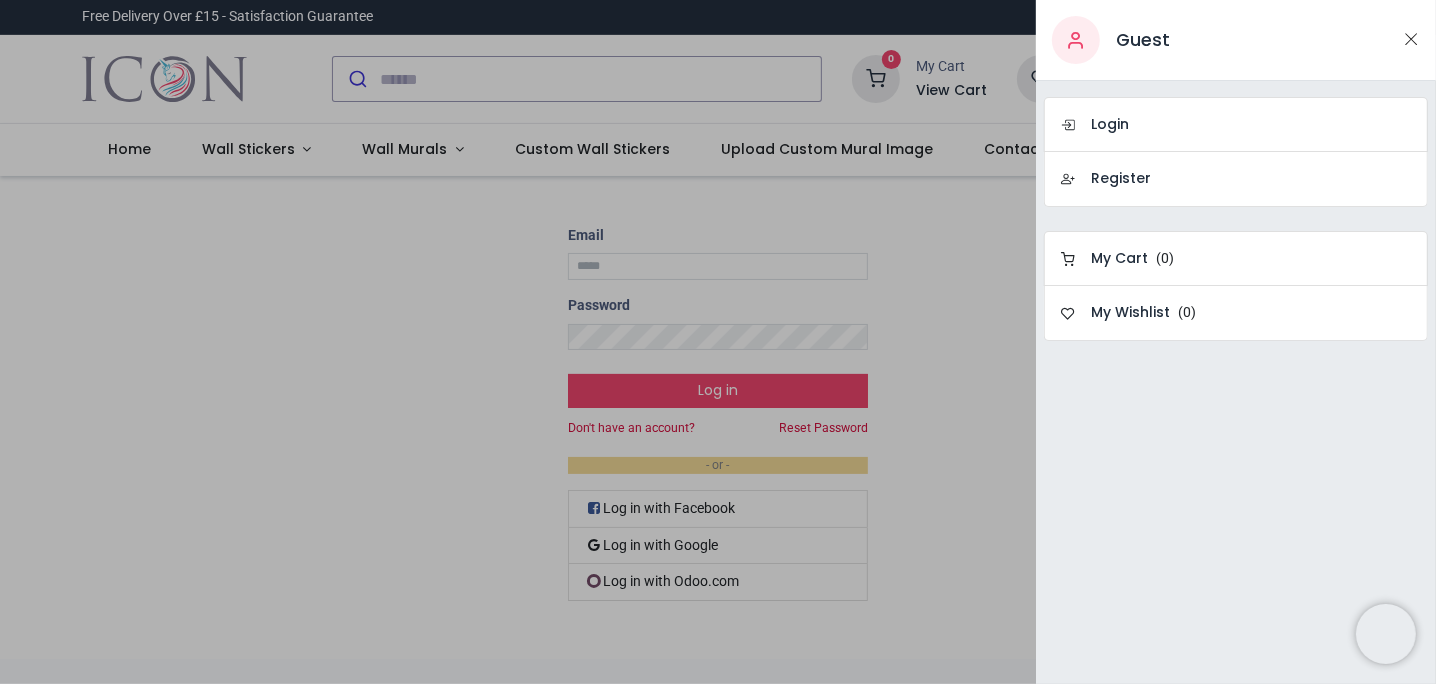 click on "Guest" at bounding box center [1143, 40] 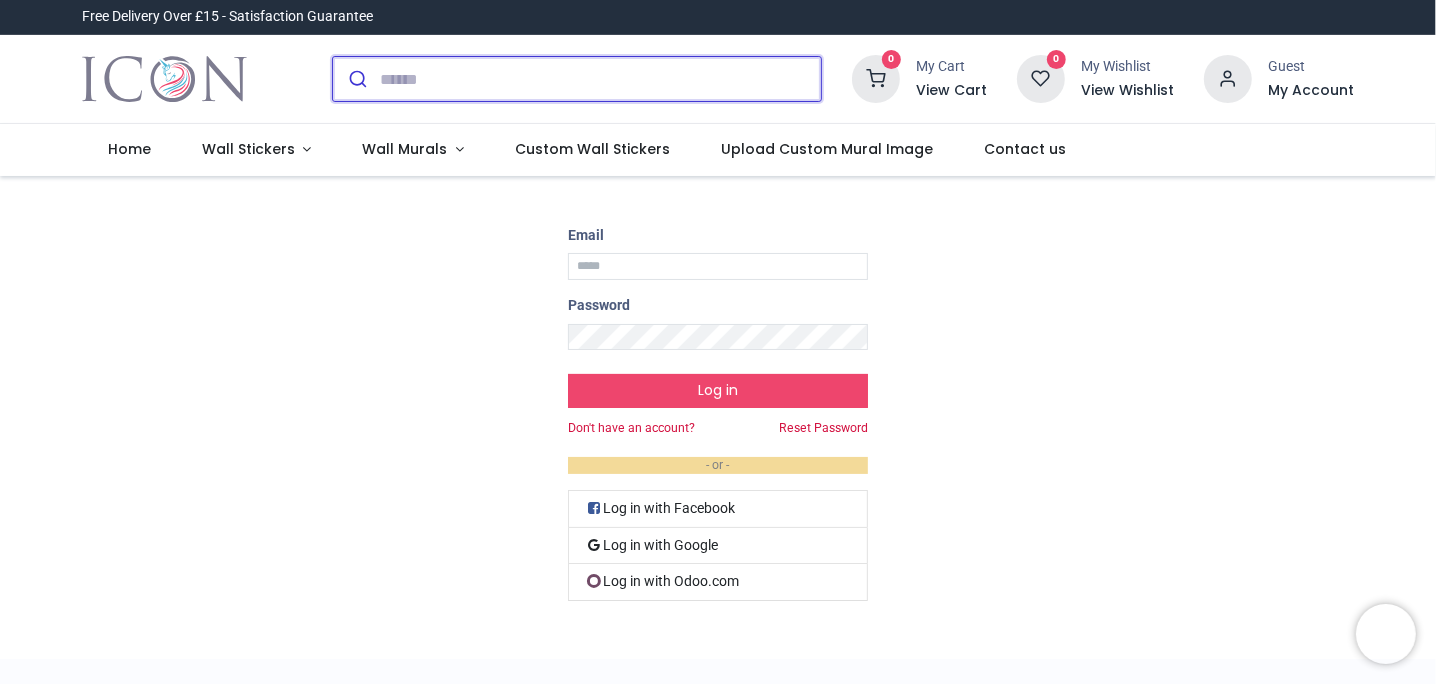 click at bounding box center [600, 79] 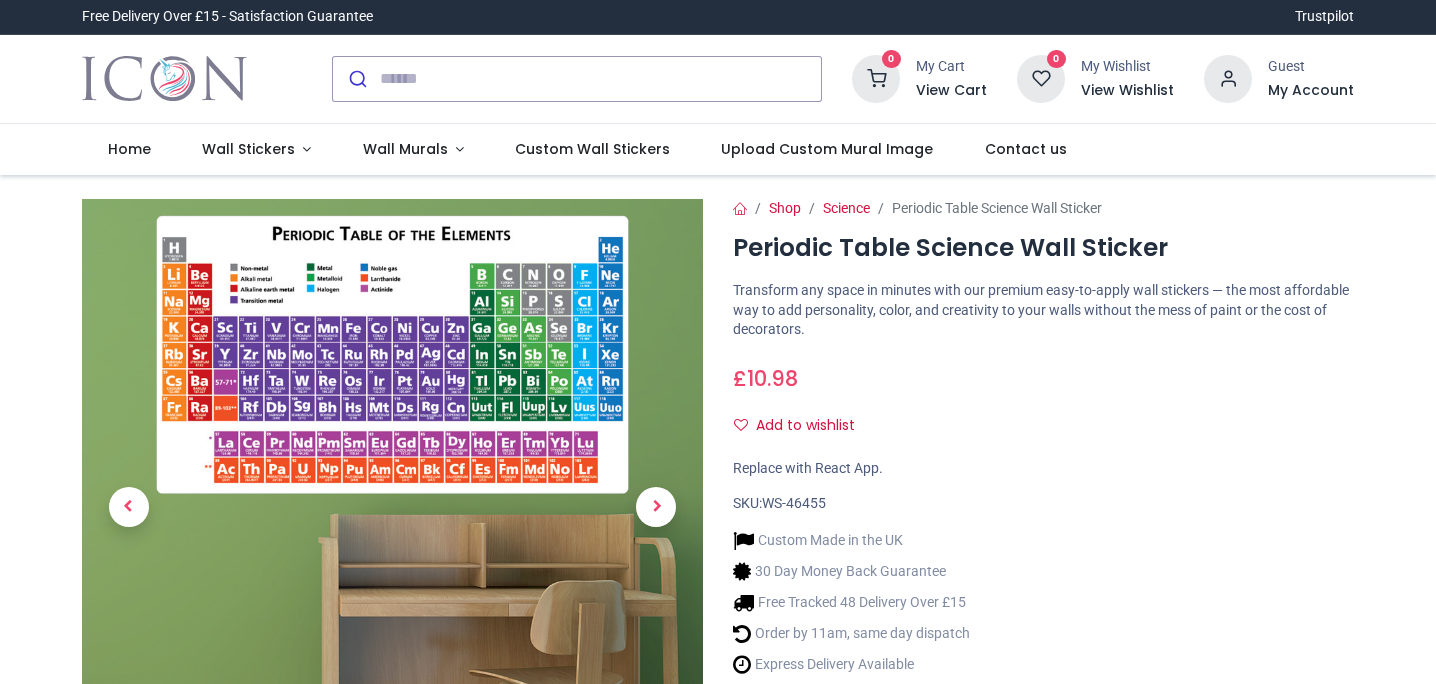 scroll, scrollTop: 0, scrollLeft: 0, axis: both 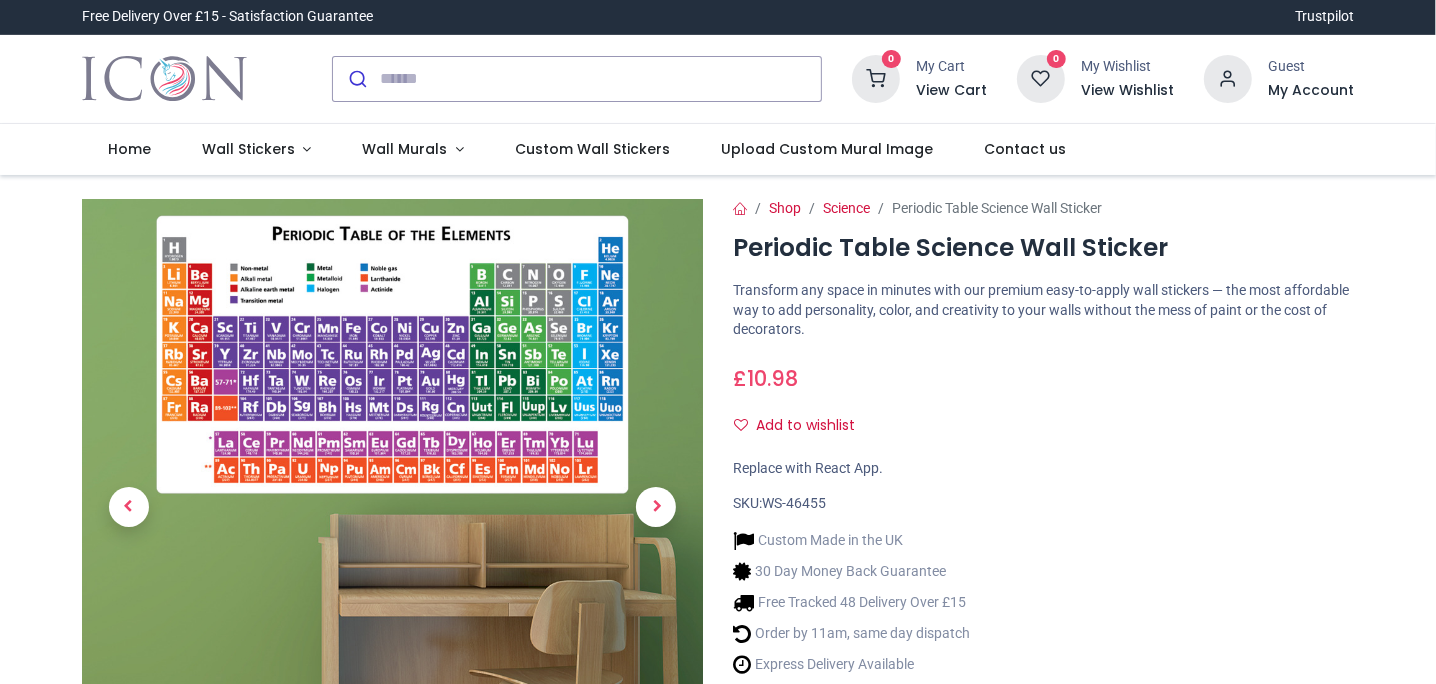 type on "**********" 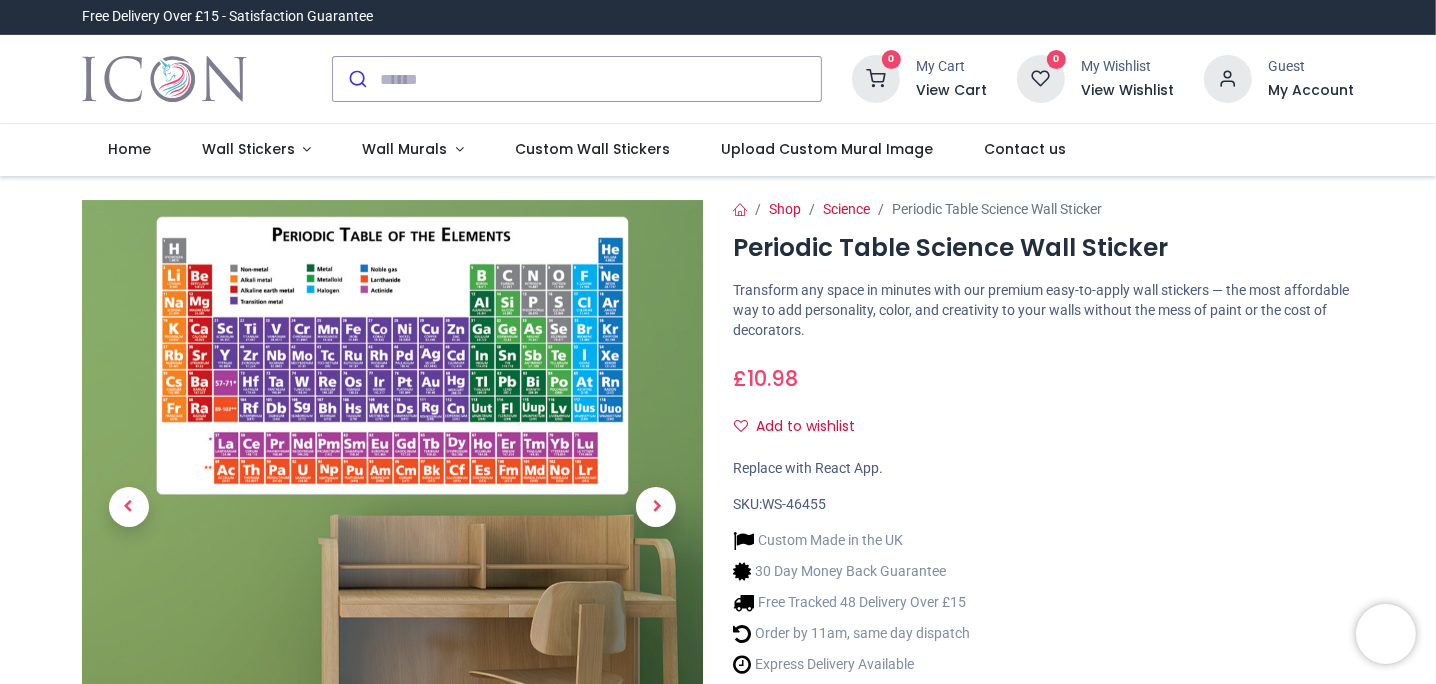 type 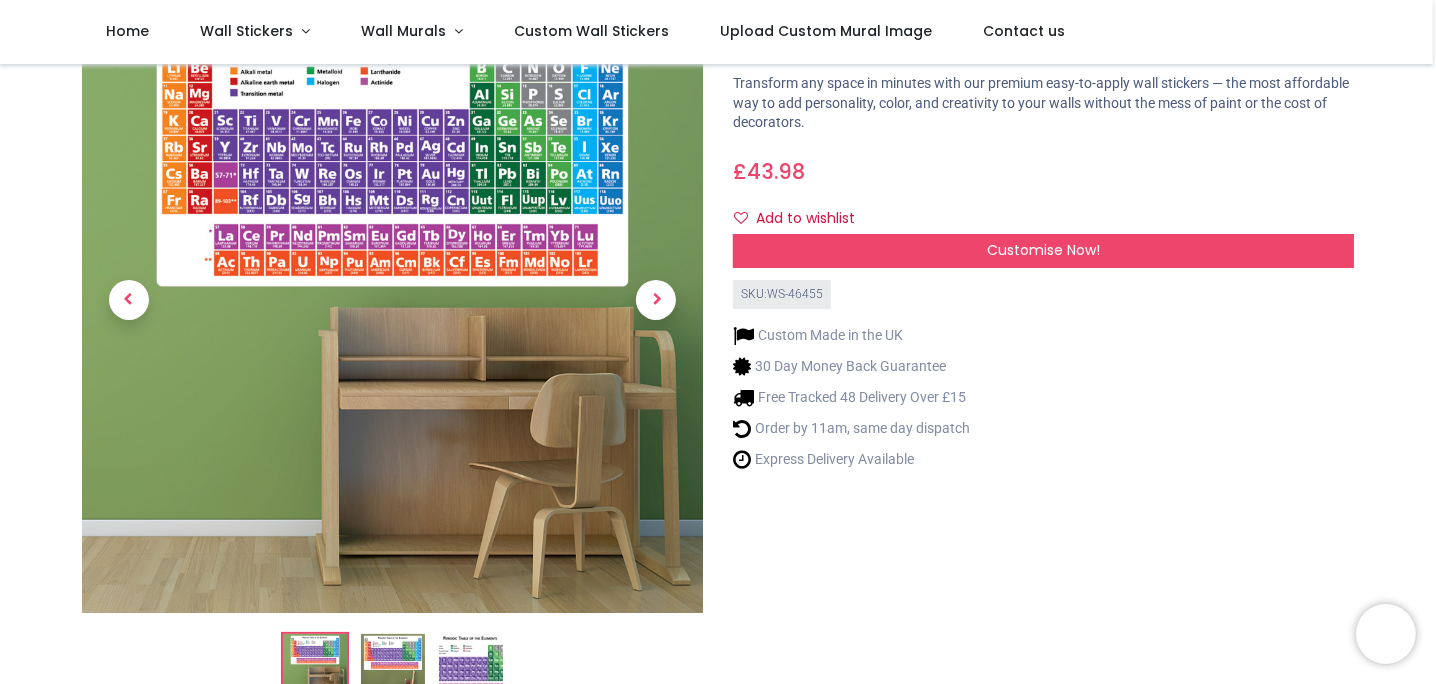 scroll, scrollTop: 0, scrollLeft: 0, axis: both 